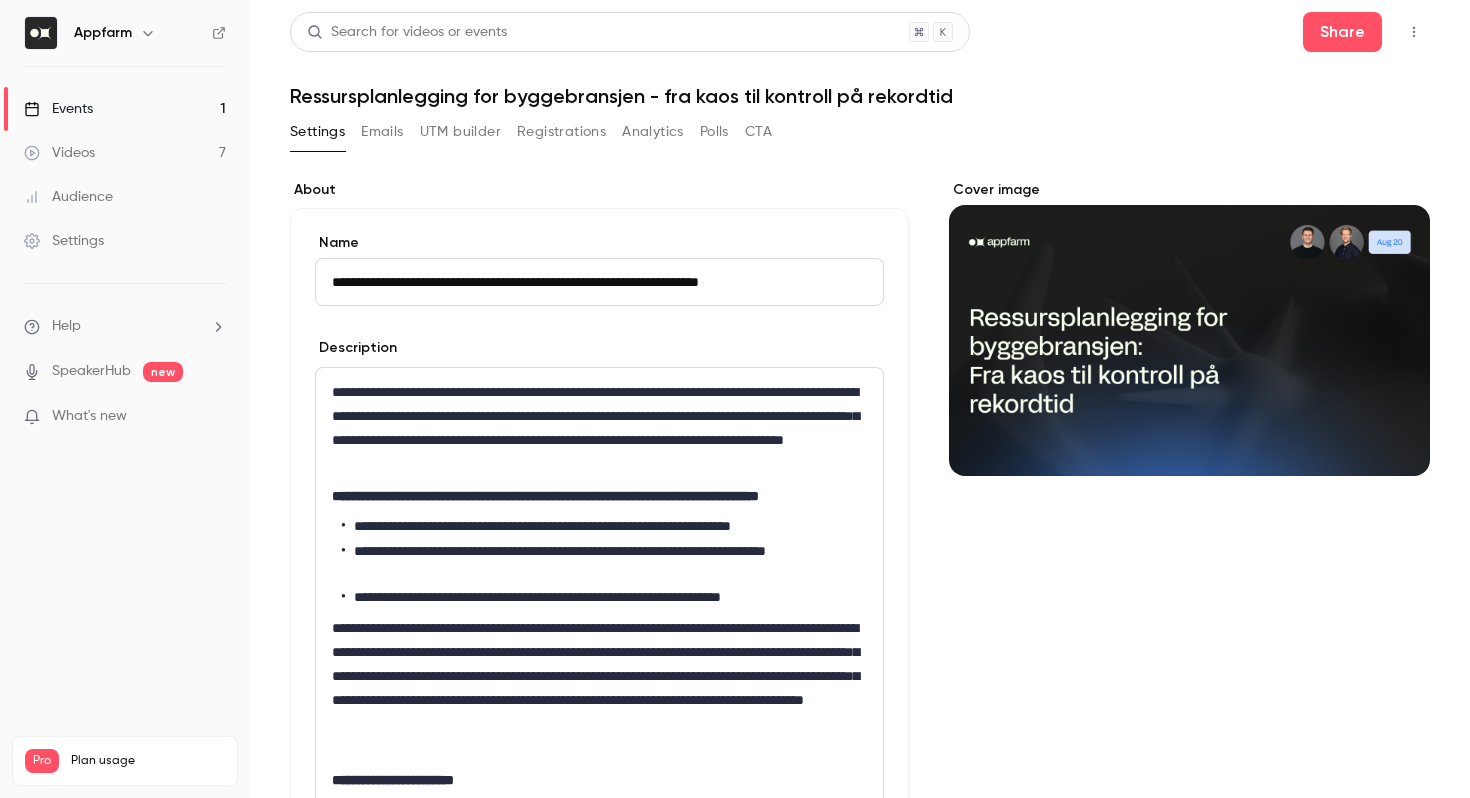 scroll, scrollTop: 0, scrollLeft: 0, axis: both 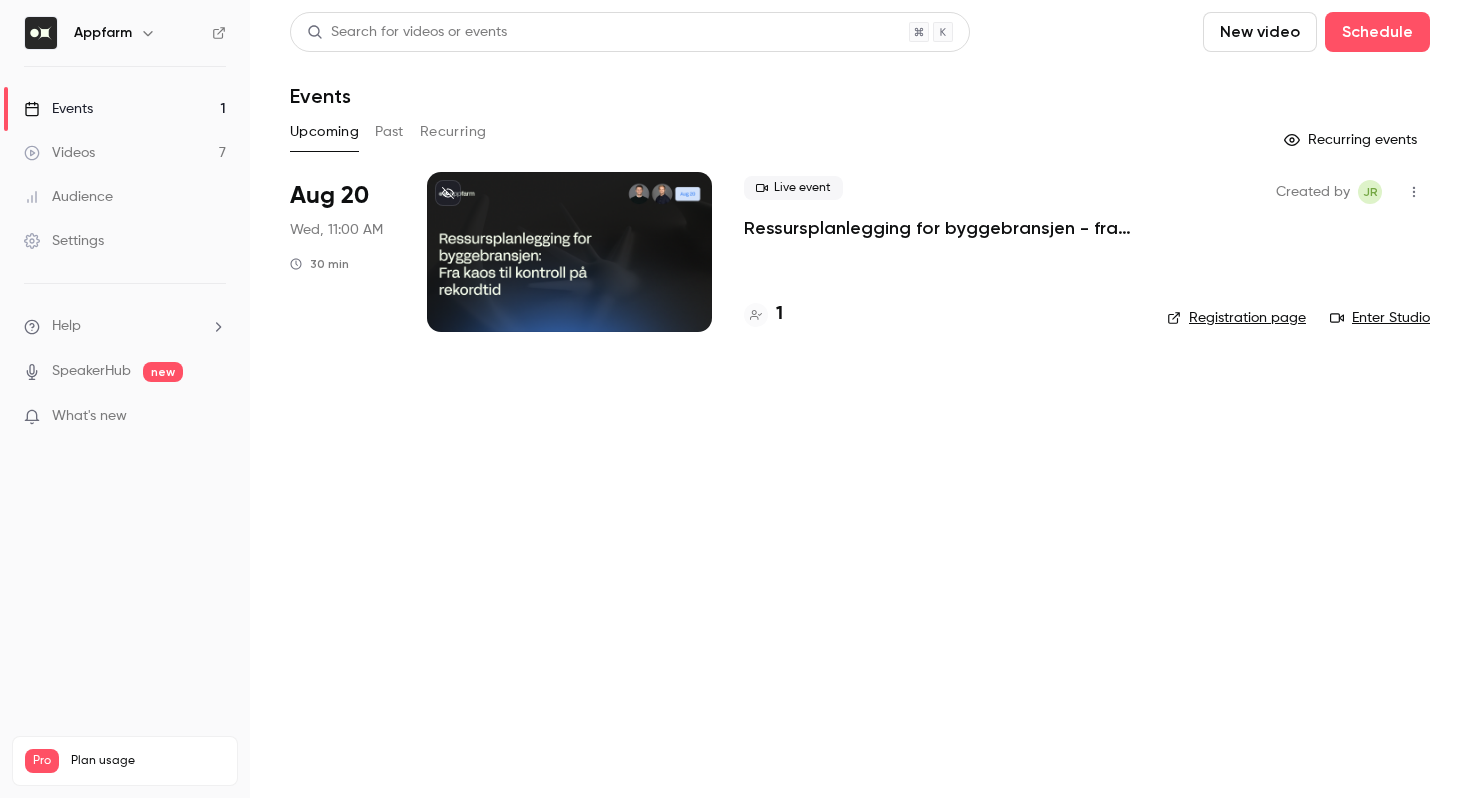 click on "Ressursplanlegging for byggebransjen - fra kaos til kontroll på rekordtid" at bounding box center [939, 228] 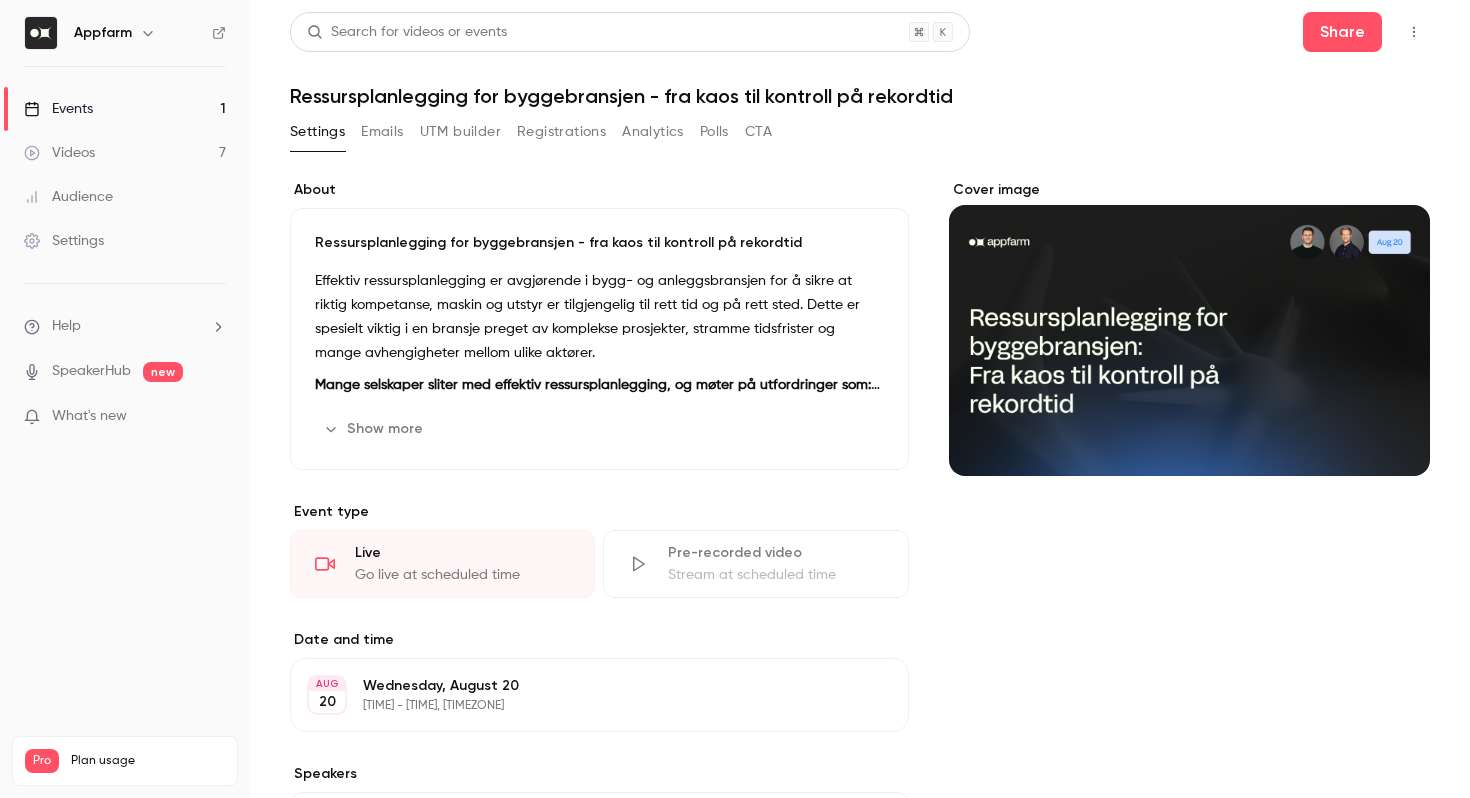 click on "Events 1" at bounding box center (125, 109) 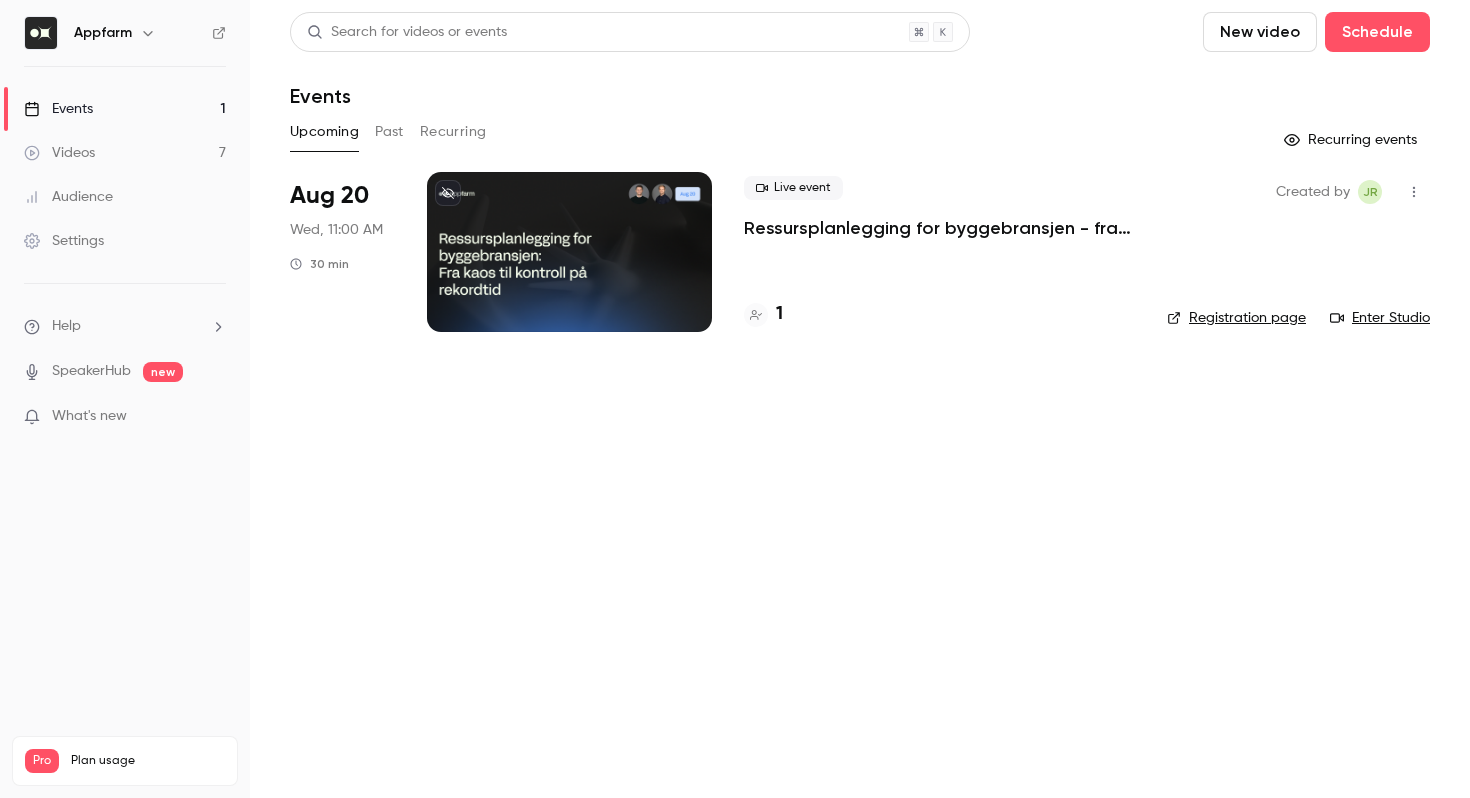 click on "Ressursplanlegging for byggebransjen - fra kaos til kontroll på rekordtid" at bounding box center (939, 228) 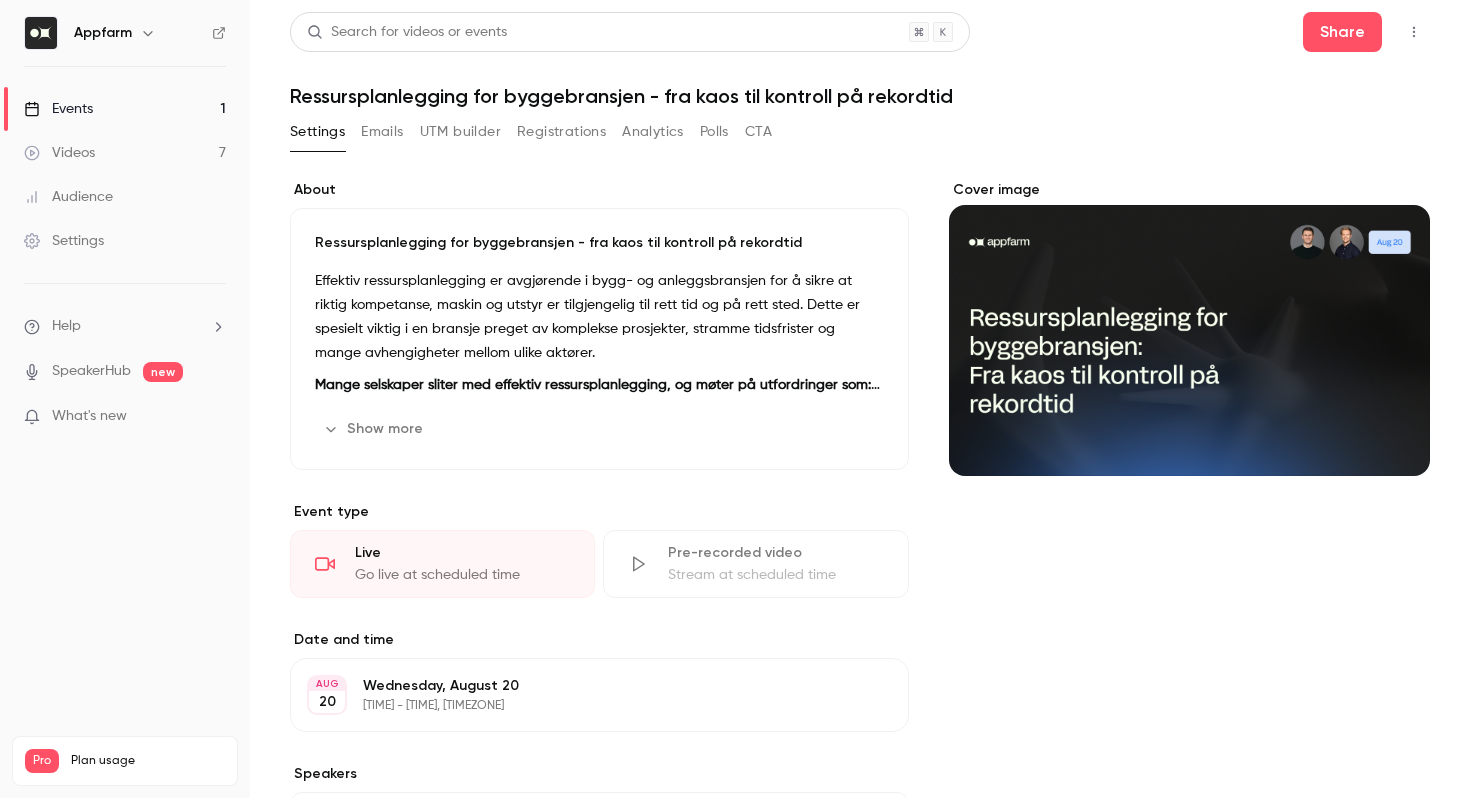 click on "Ressursplanlegging for byggebransjen - fra kaos til kontroll på rekordtid Effektiv ressursplanlegging er avgjørende i bygg- og anleggsbransjen for å sikre at riktig kompetanse, maskin og utstyr er tilgjengelig til rett tid og på rett sted. Dette er spesielt viktig i en bransje preget av komplekse prosjekter, stramme tidsfrister og mange avhengigheter mellom ulike aktører.
Mange selskaper sliter med effektiv ressursplanlegging, og møter på utfordringer som:
Excel-ark og silo-løsninger som gir begrenset innsikt og dårlig samhandling
Mange e-poster og telefonsamtaler for å løse opp i kabalen, spesielt ved endringer
Mangel på oversikt og dårlig kvalitet på data for fremtidige beslutninger
Hva vil webinaret dekke?
Typiske utfordringer med ressursplanlegging
Live demo av Appfarm sin løsning for resurssplanlegging
Relevante kundeløsningner fra selskaper i bransjen
Hvem bør delta?
Show more Edit" at bounding box center [599, 339] 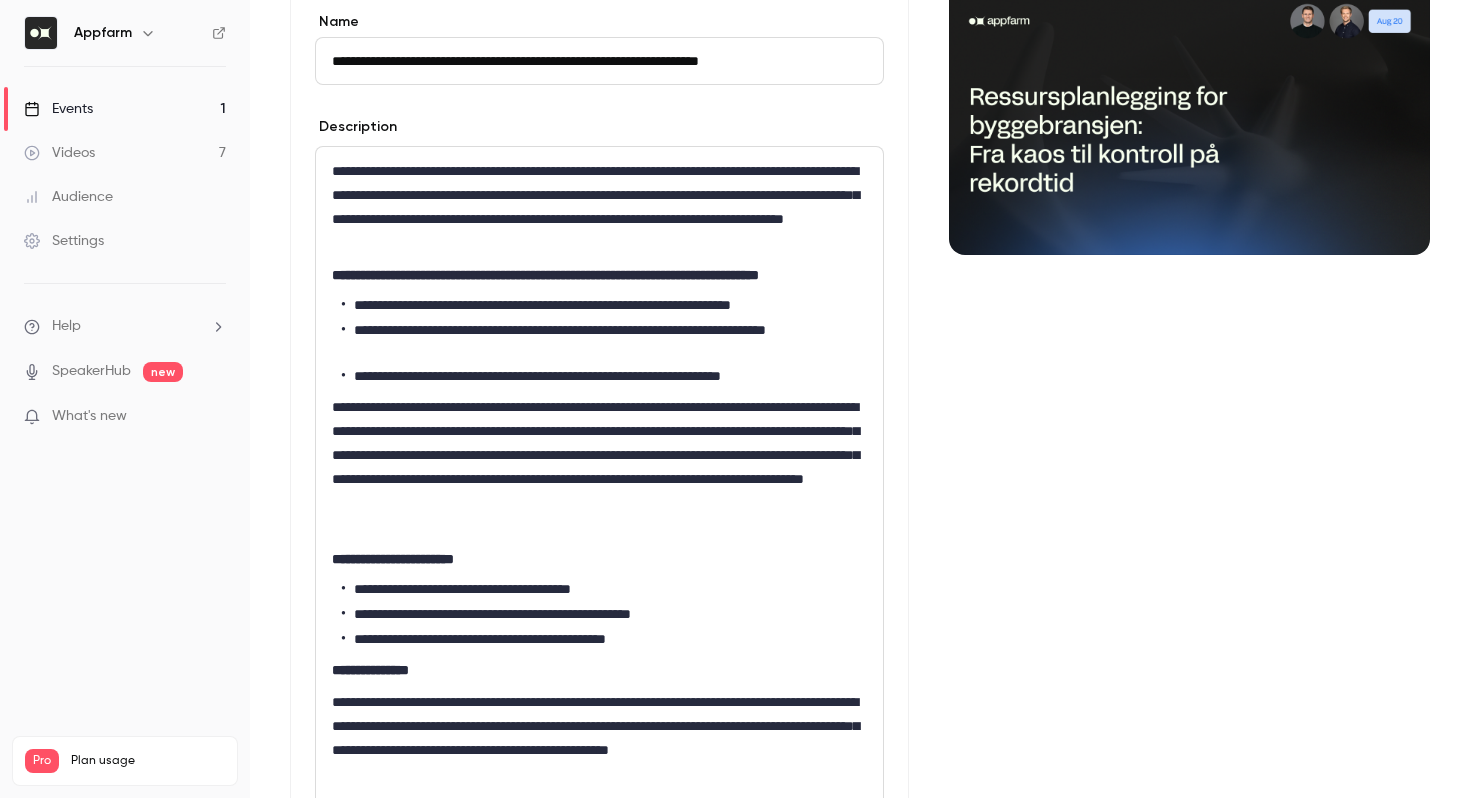 scroll, scrollTop: 228, scrollLeft: 0, axis: vertical 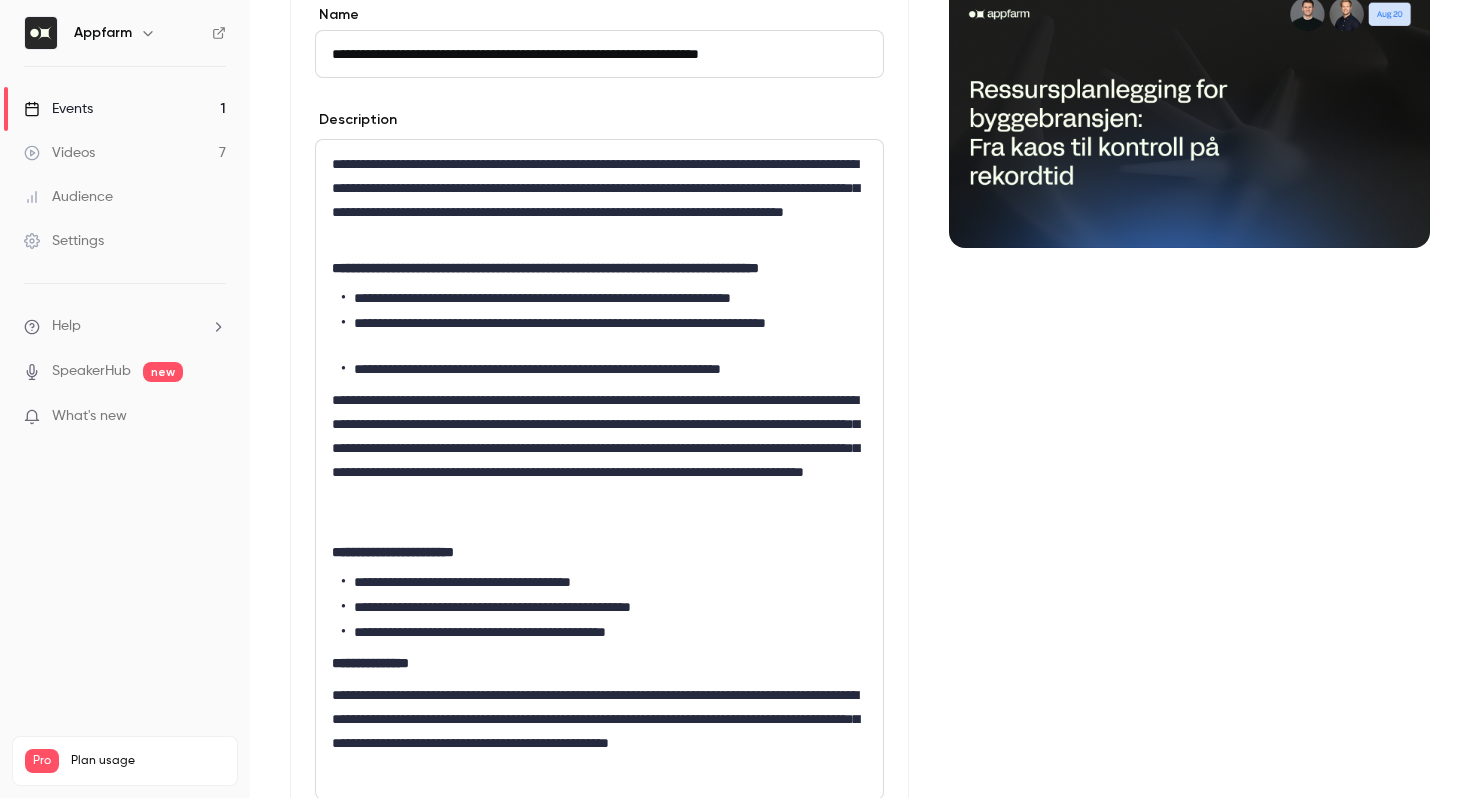click on "**********" at bounding box center [599, 460] 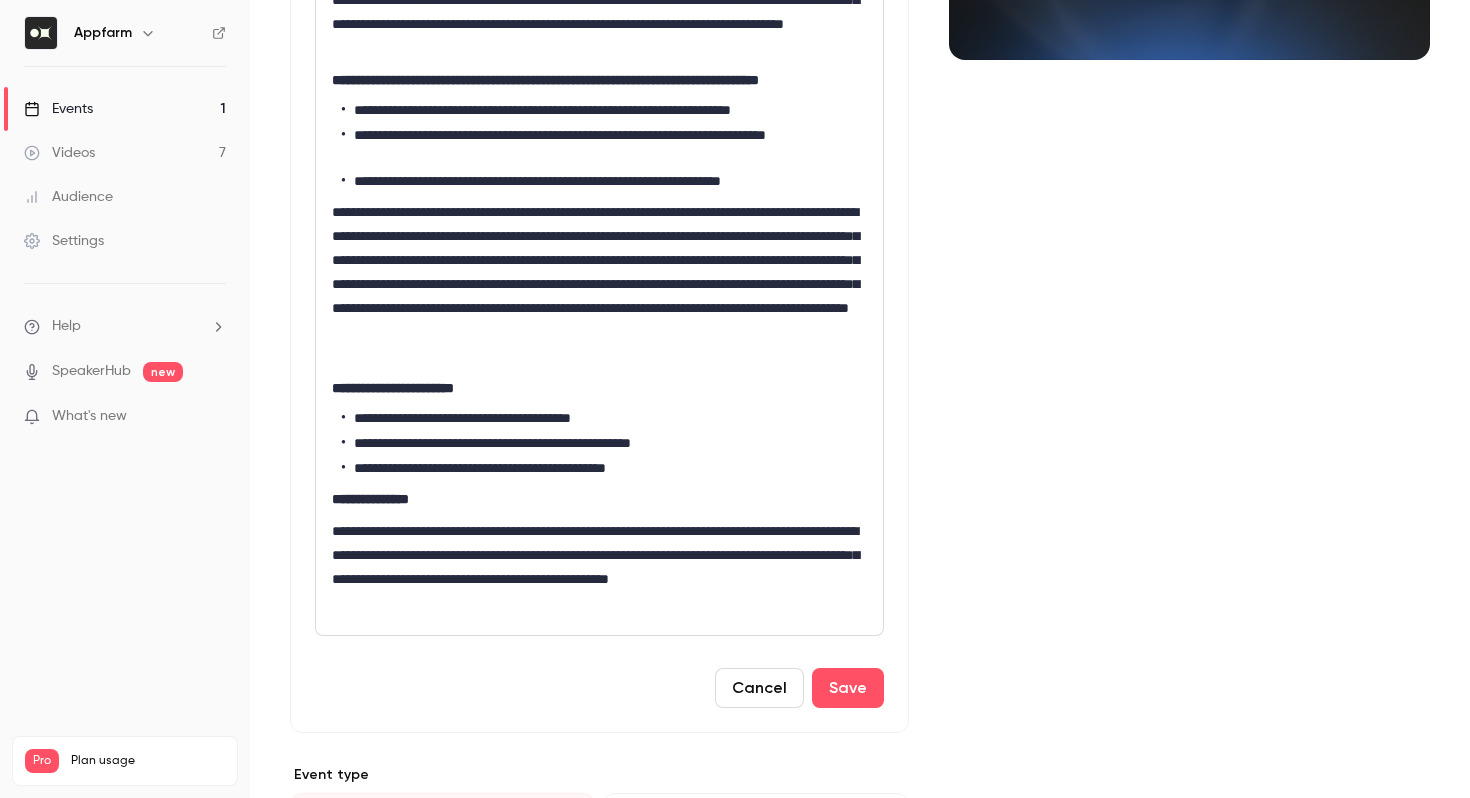scroll, scrollTop: 417, scrollLeft: 0, axis: vertical 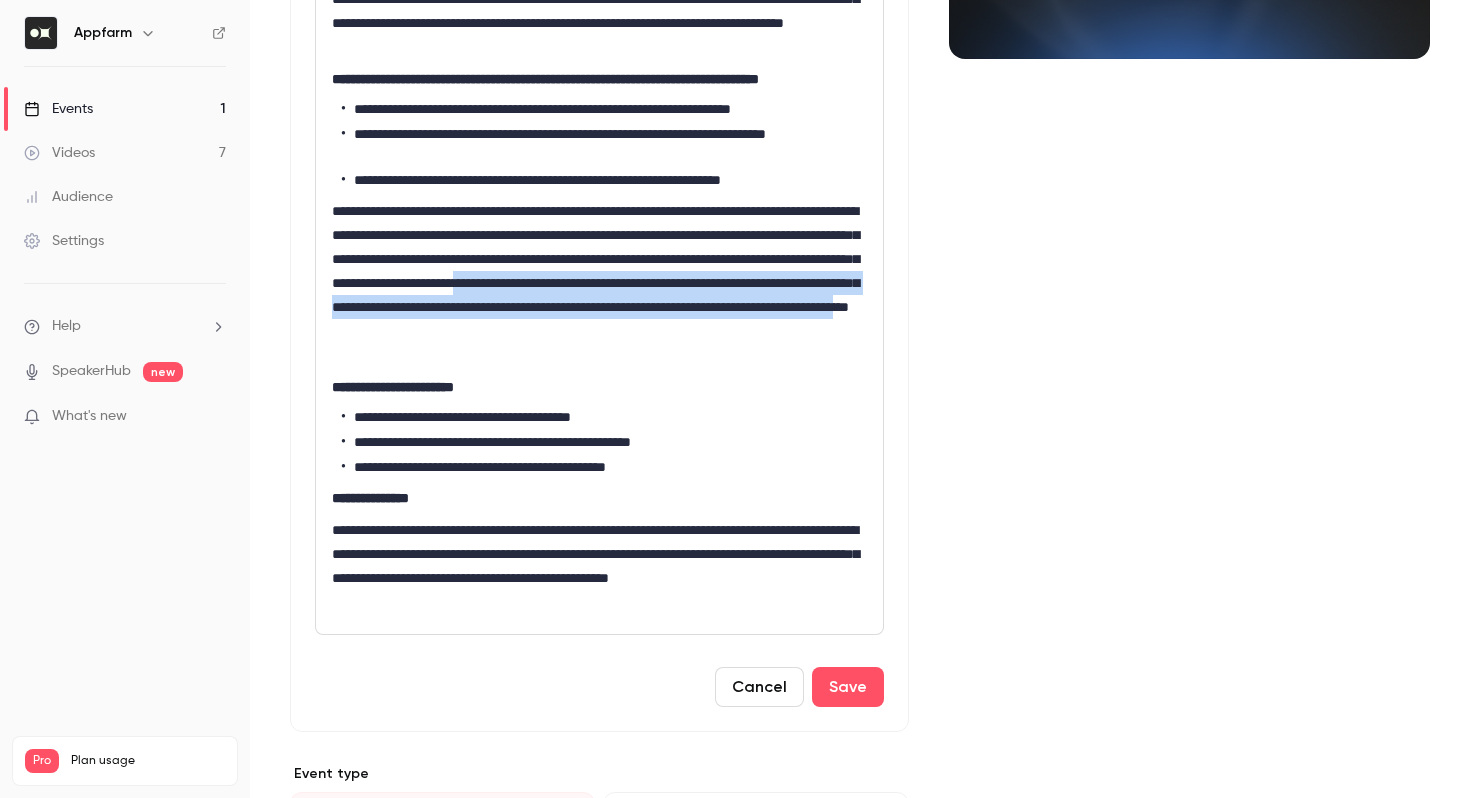 drag, startPoint x: 471, startPoint y: 319, endPoint x: 580, endPoint y: 380, distance: 124.90797 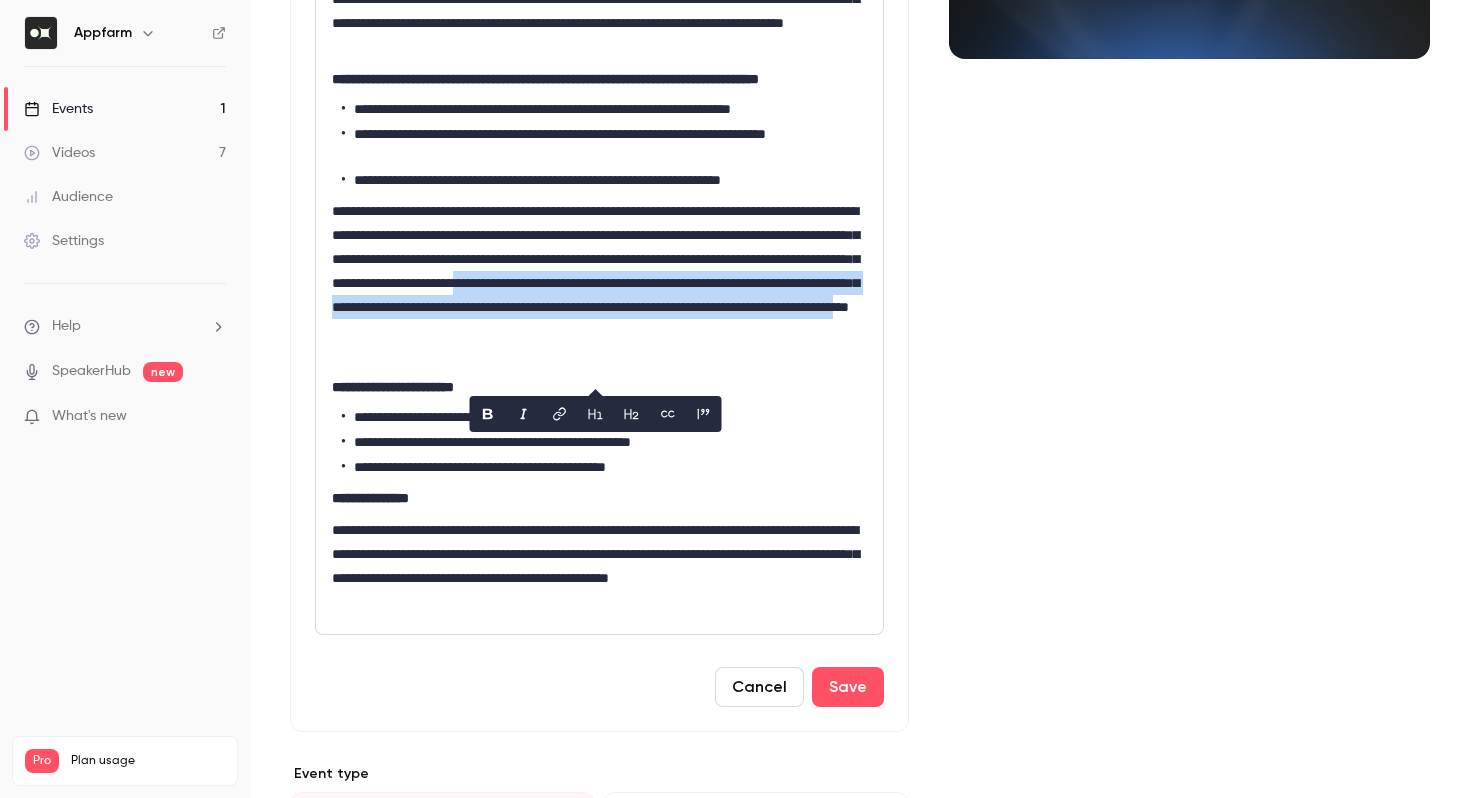 click on "**********" at bounding box center [599, 283] 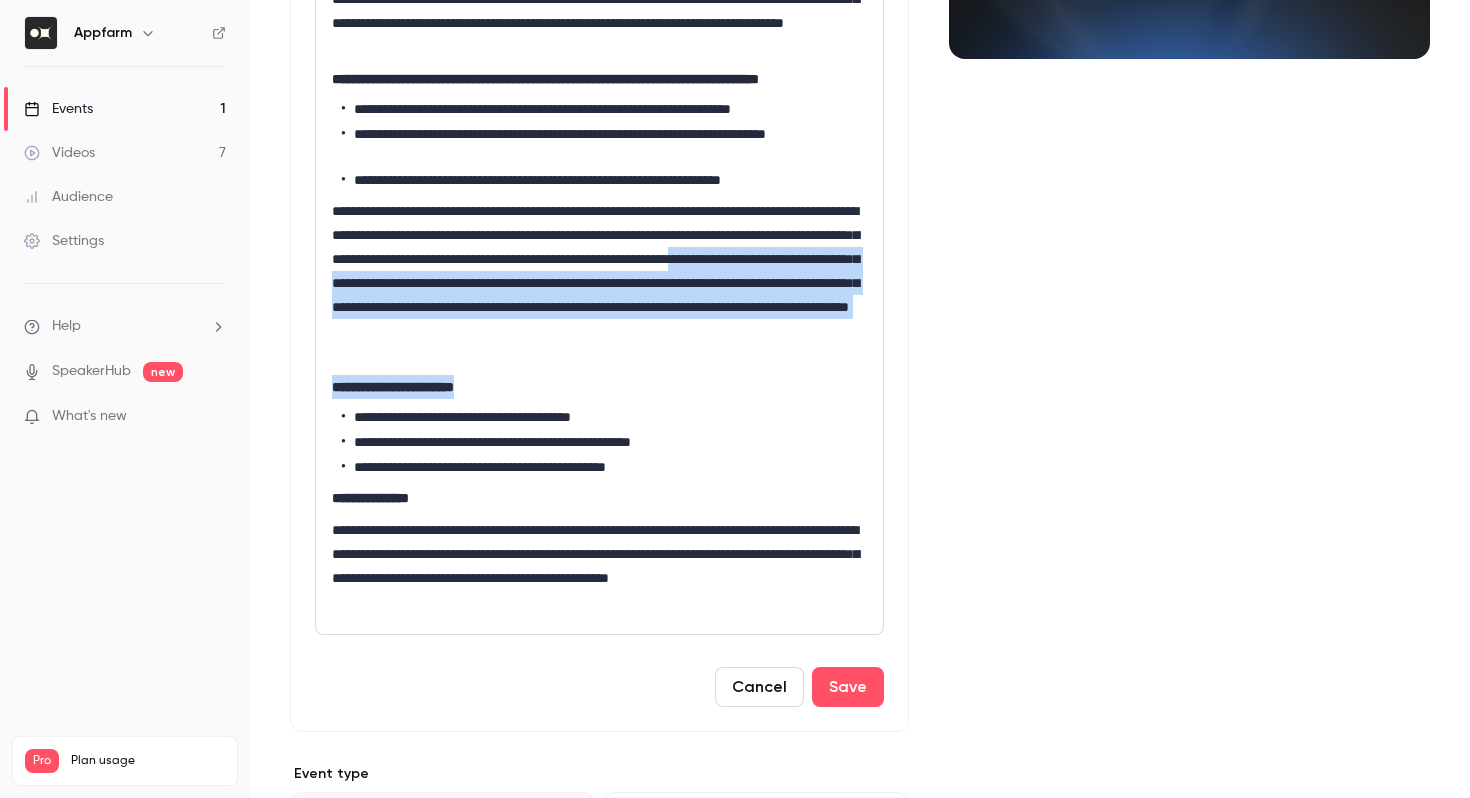 drag, startPoint x: 632, startPoint y: 399, endPoint x: 543, endPoint y: 288, distance: 142.27438 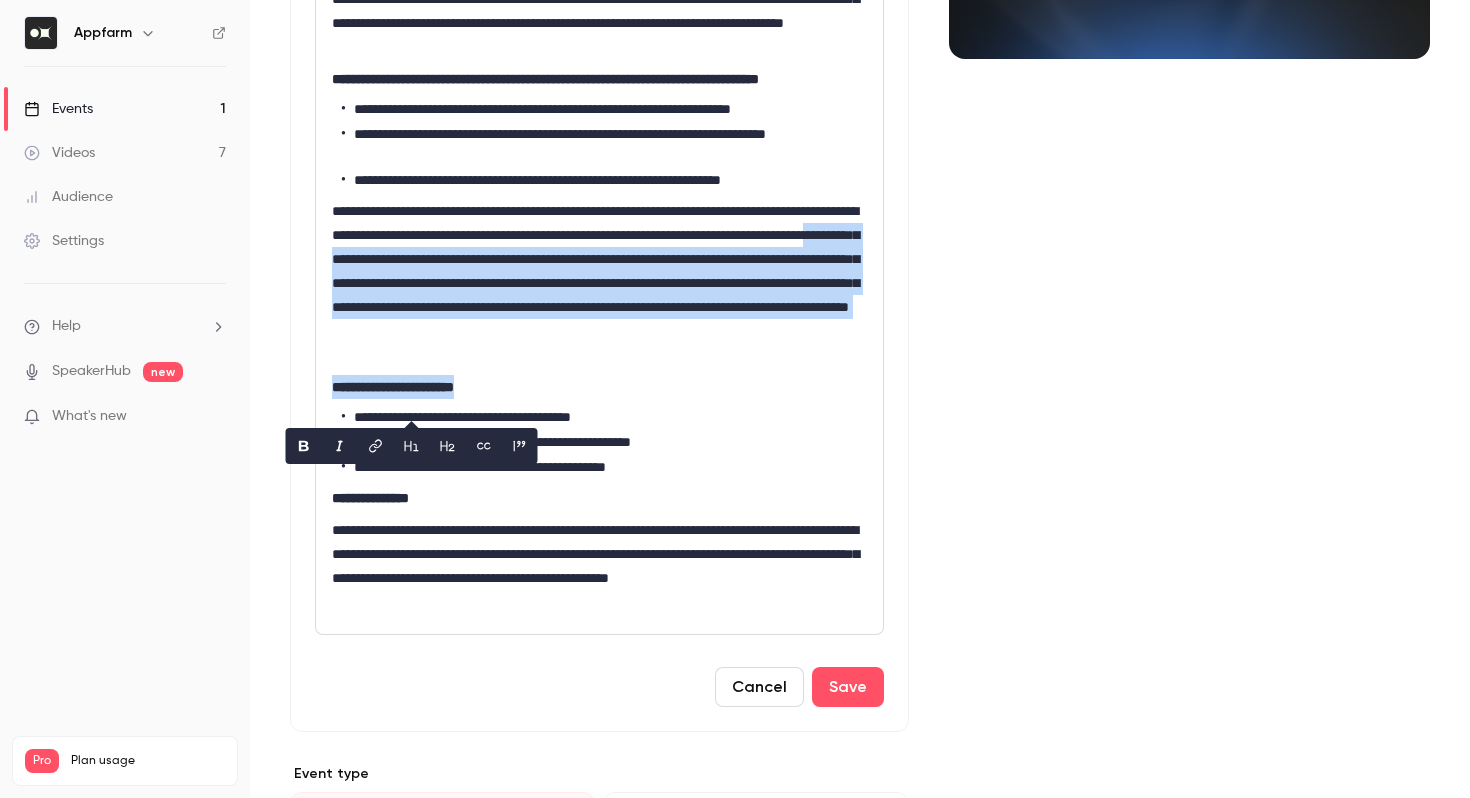 click on "**********" at bounding box center [599, 283] 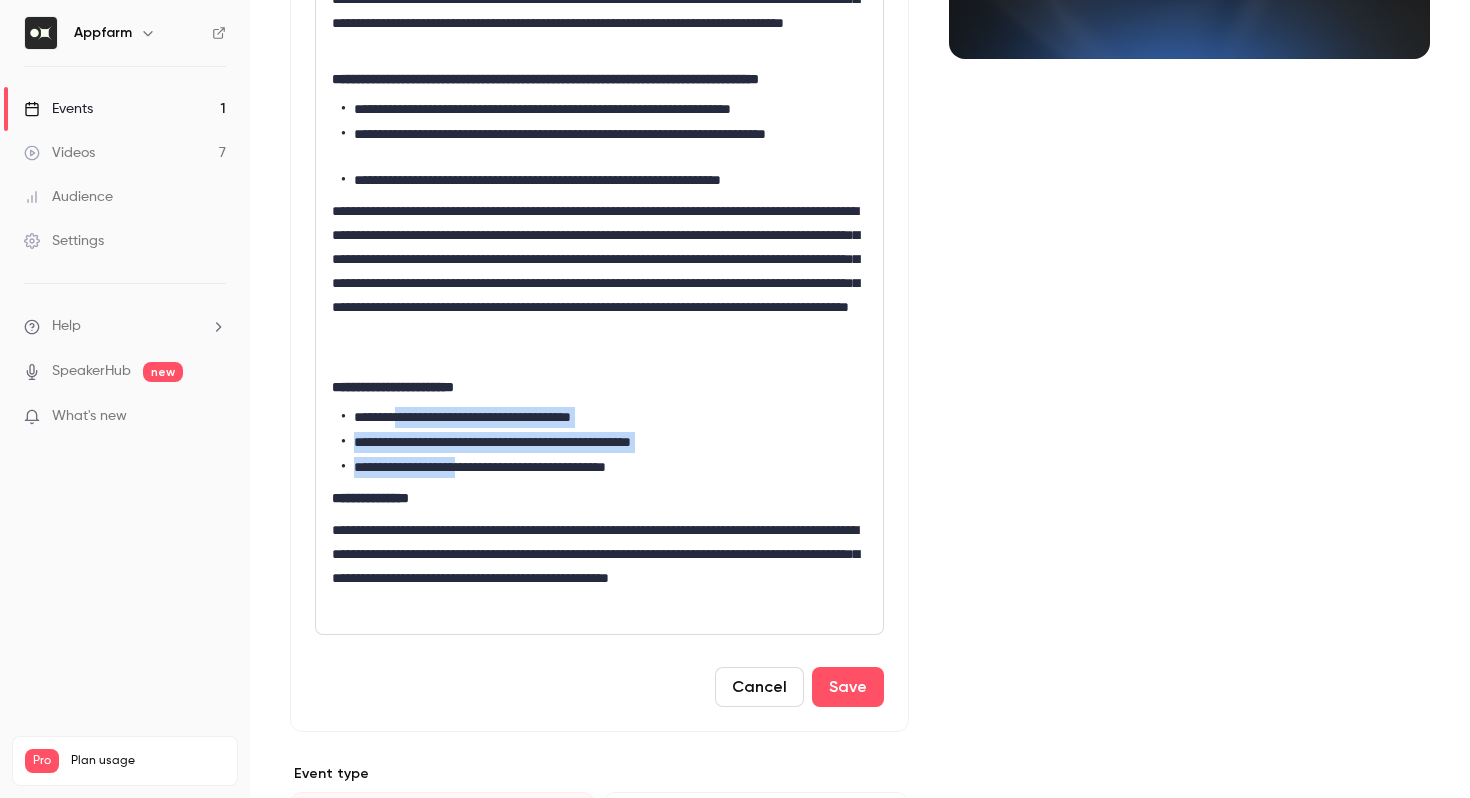 drag, startPoint x: 404, startPoint y: 438, endPoint x: 503, endPoint y: 490, distance: 111.82576 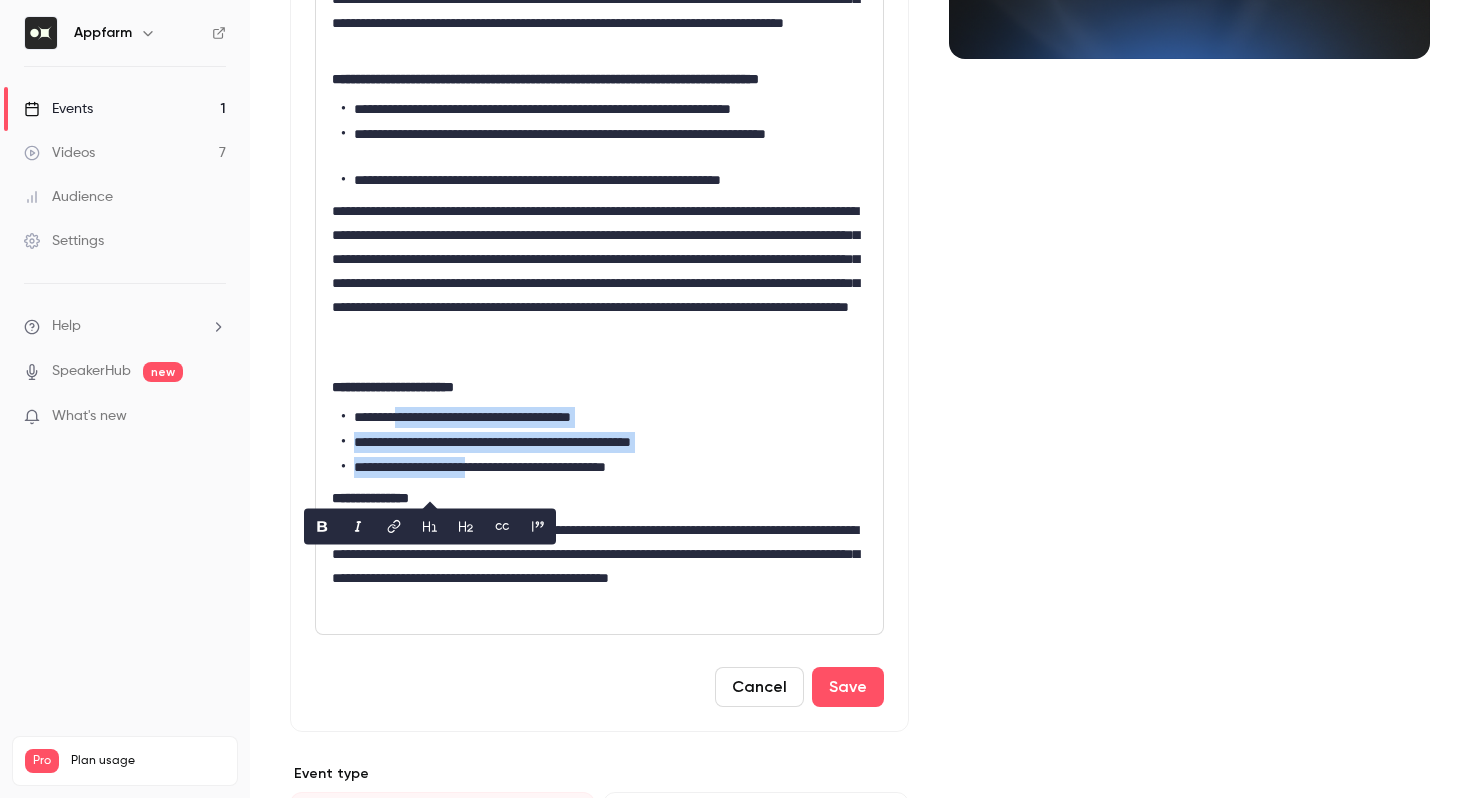 click on "**********" at bounding box center (604, 467) 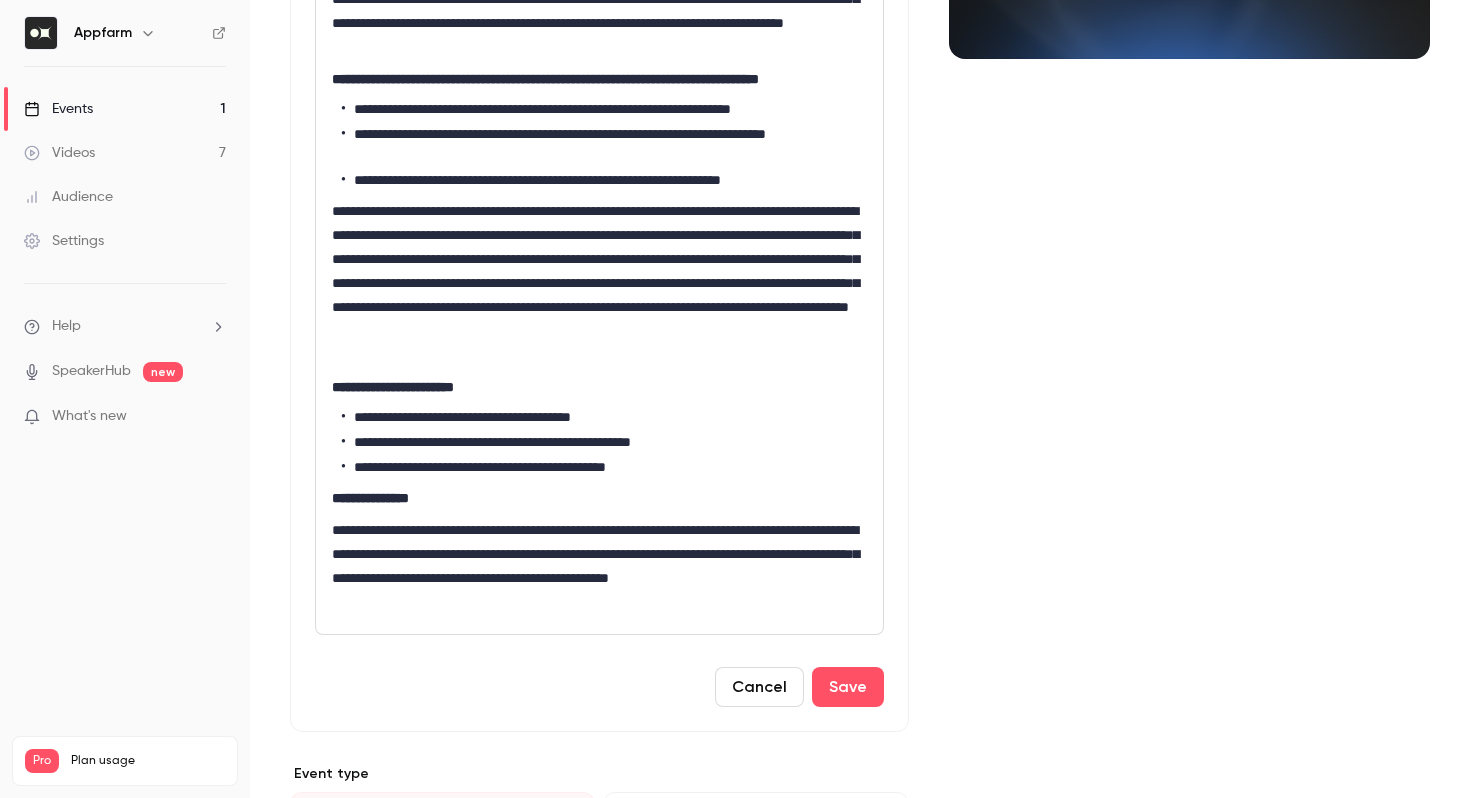 click on "**********" at bounding box center [604, 417] 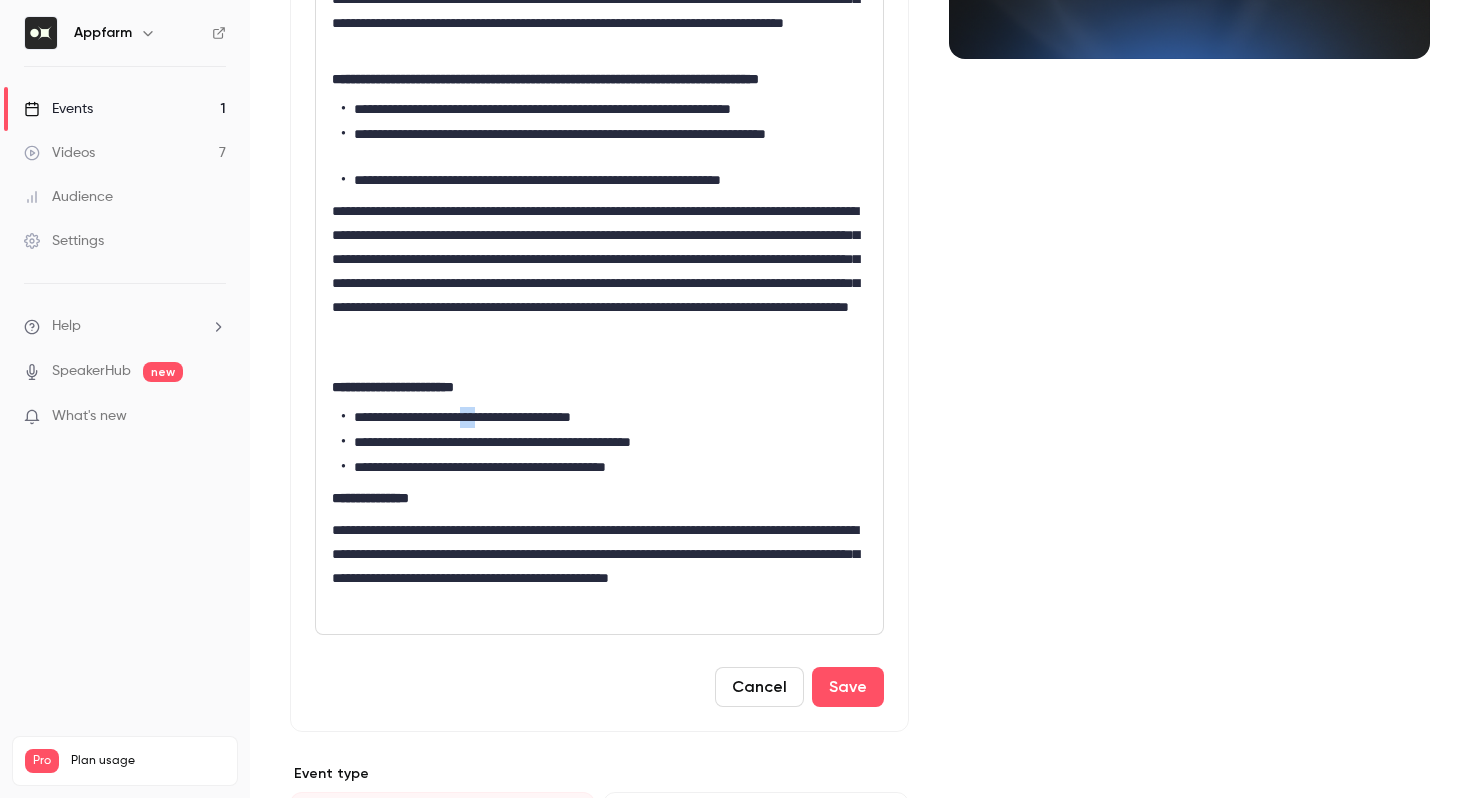 click on "**********" at bounding box center [604, 417] 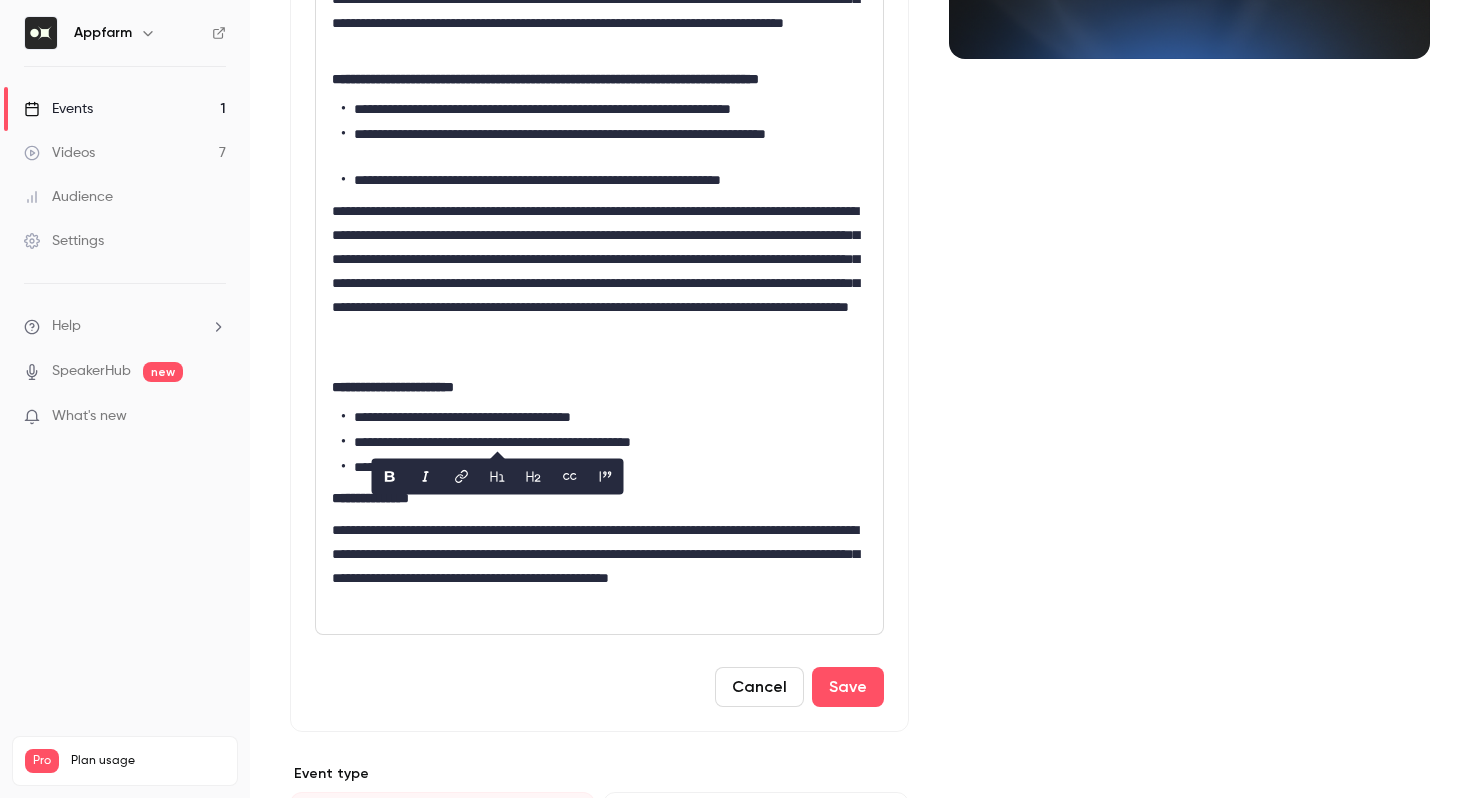 click on "**********" at bounding box center [604, 417] 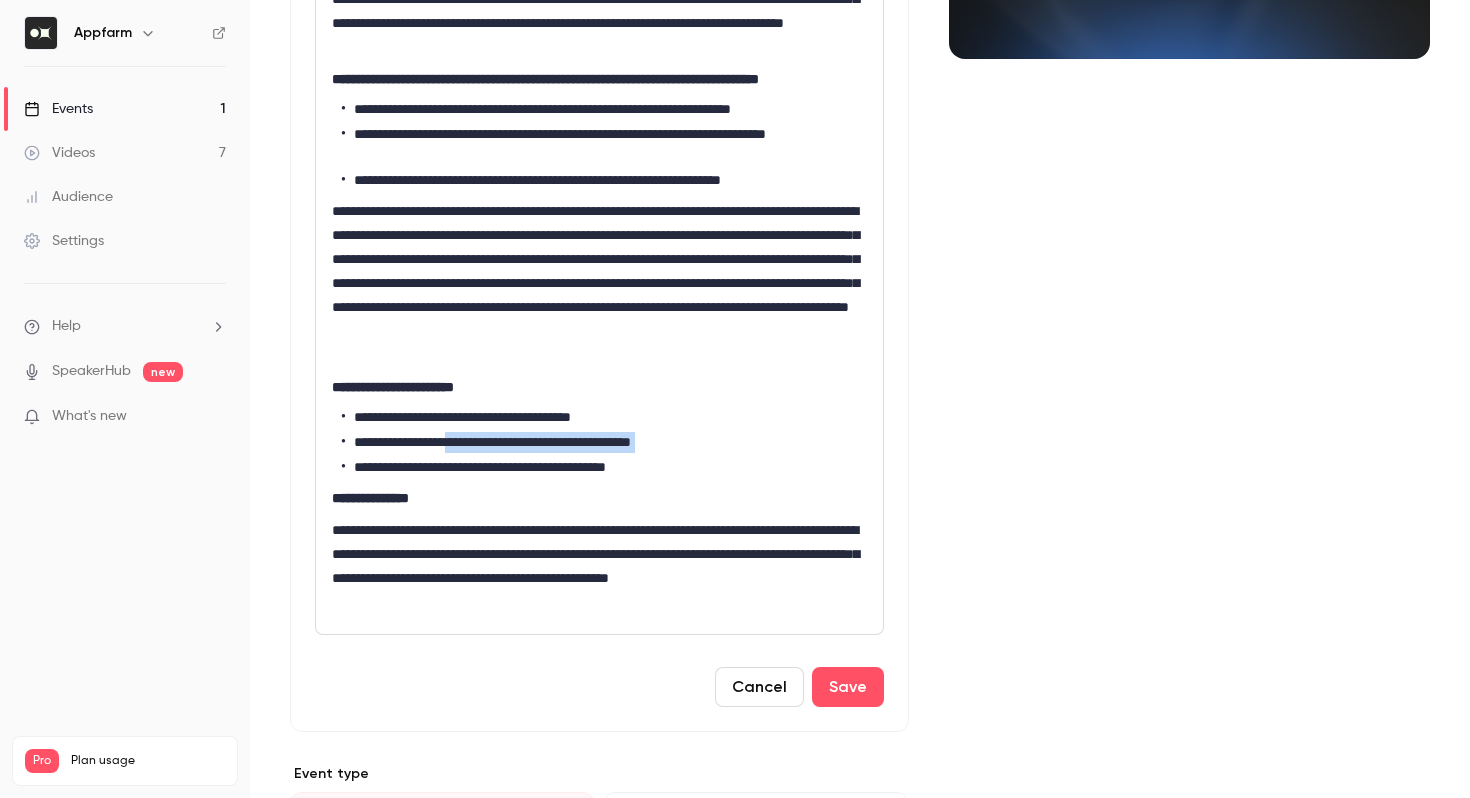drag, startPoint x: 482, startPoint y: 475, endPoint x: 594, endPoint y: 480, distance: 112.11155 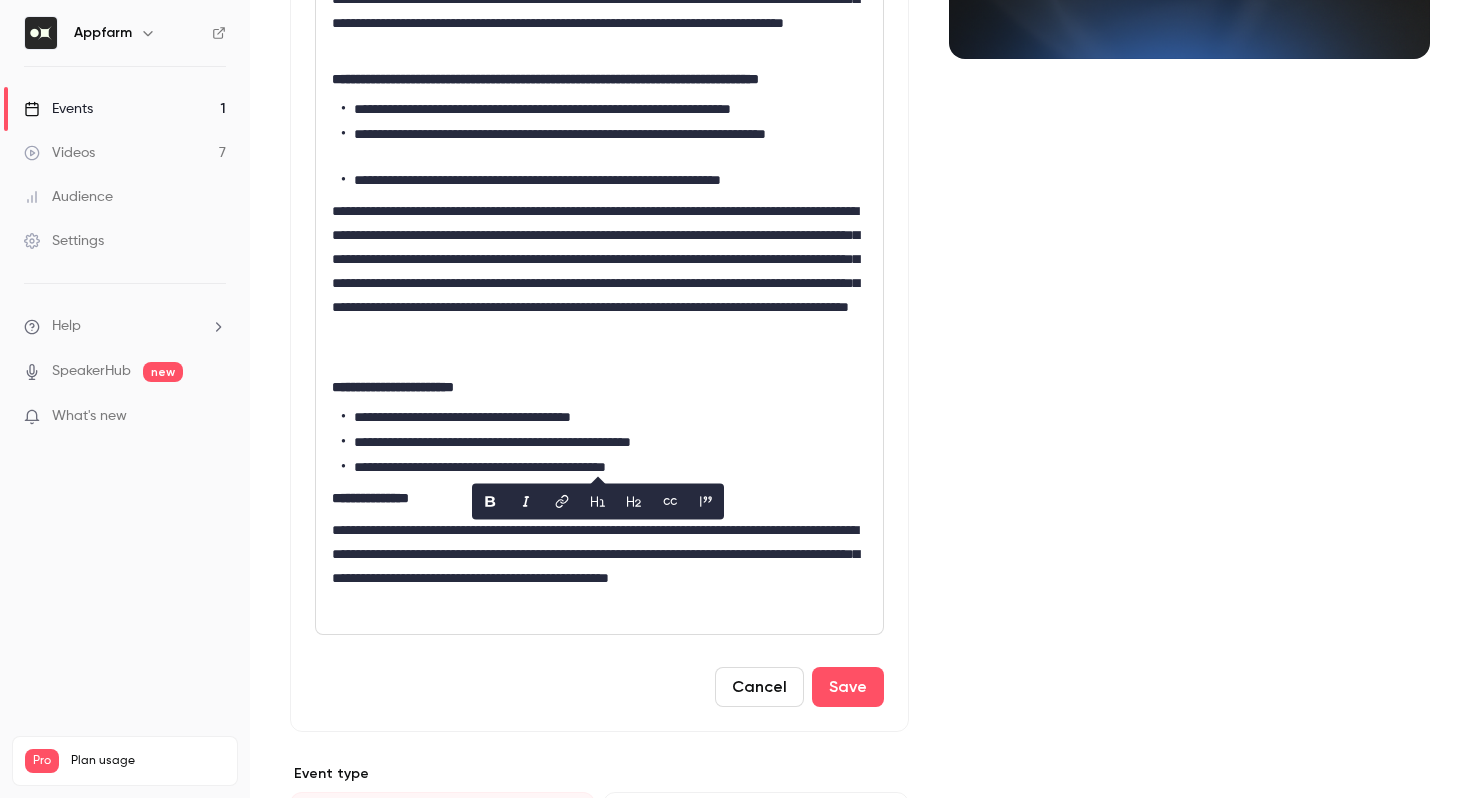 click at bounding box center [598, 492] 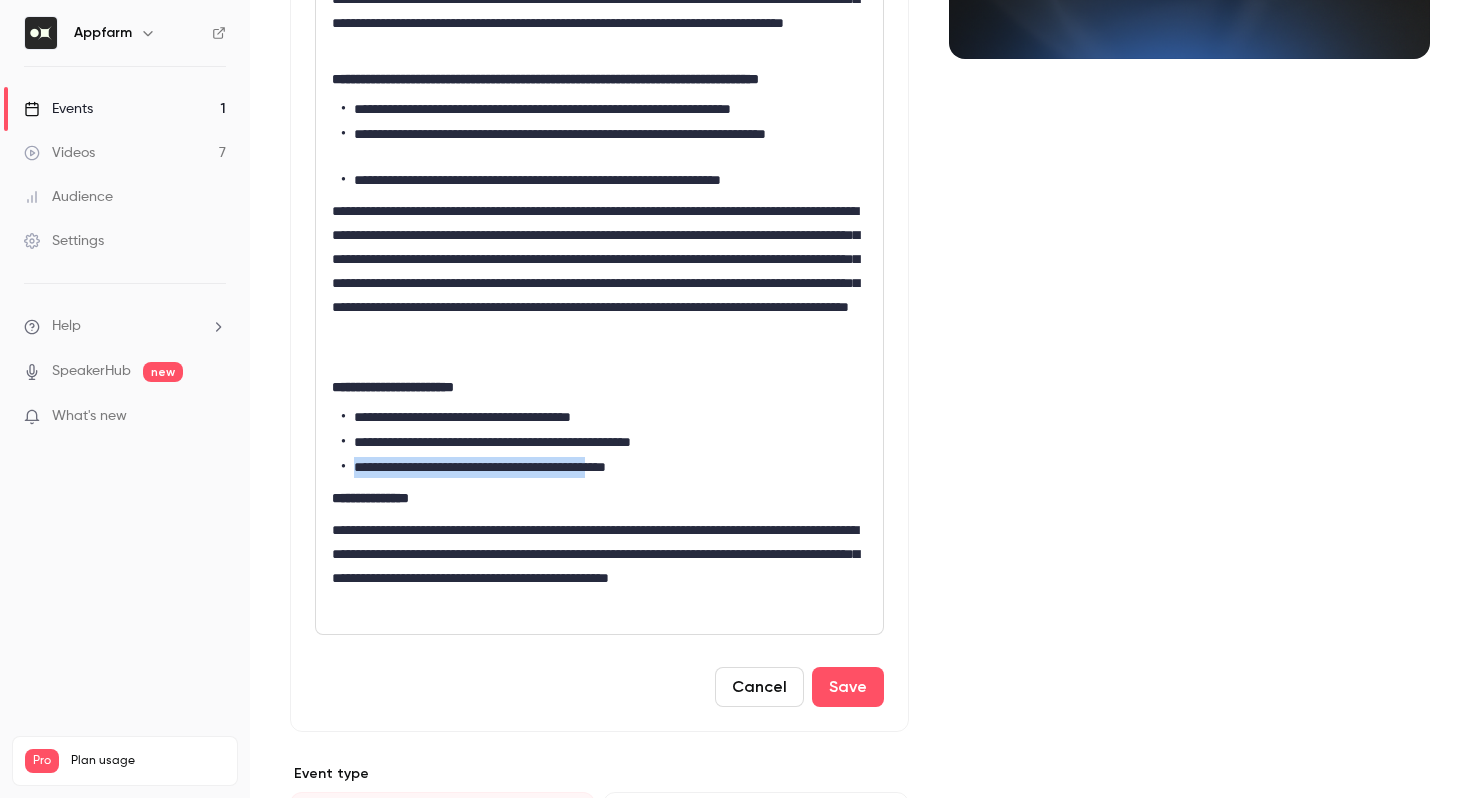 drag, startPoint x: 648, startPoint y: 489, endPoint x: 528, endPoint y: 476, distance: 120.70211 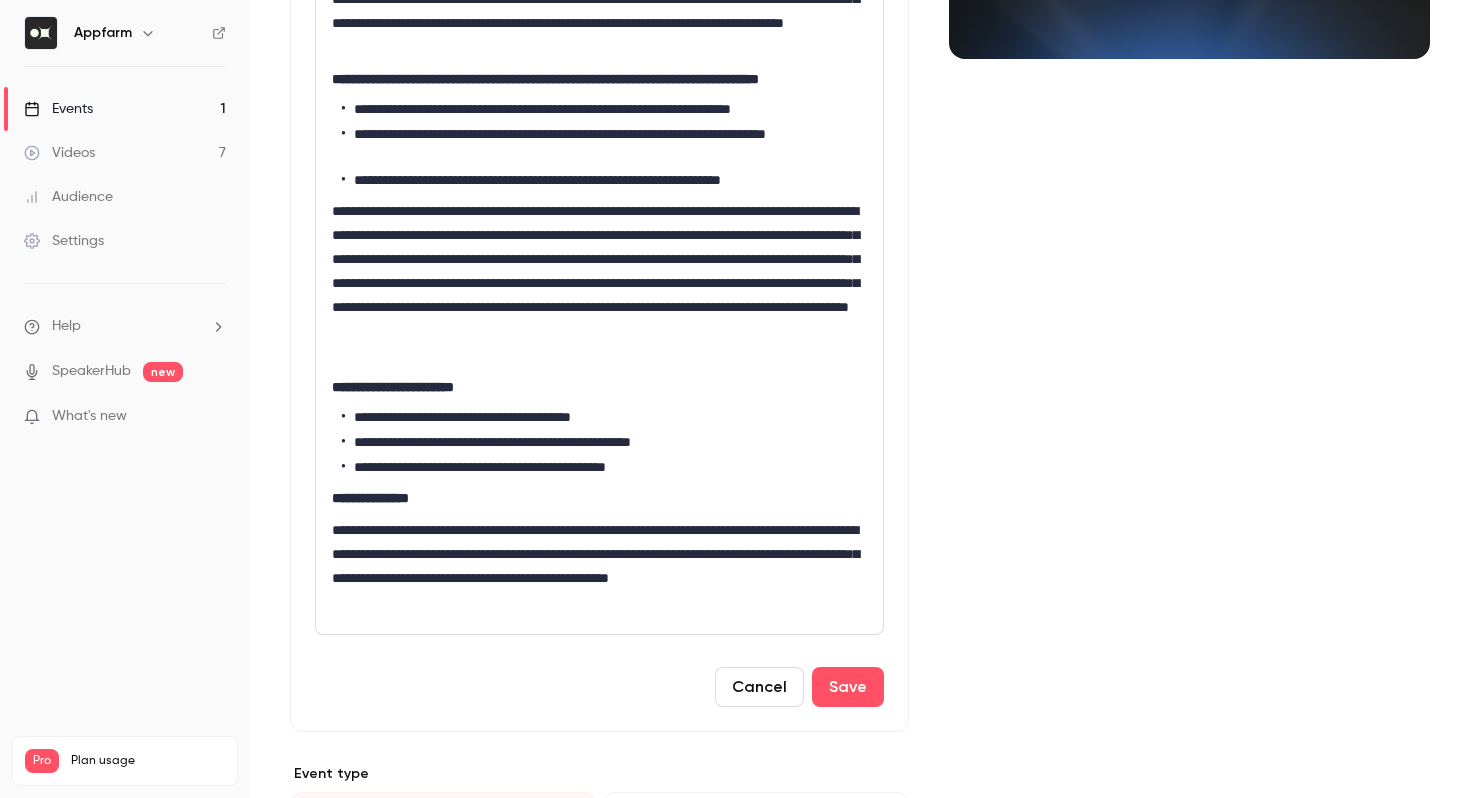 click on "**********" at bounding box center [604, 442] 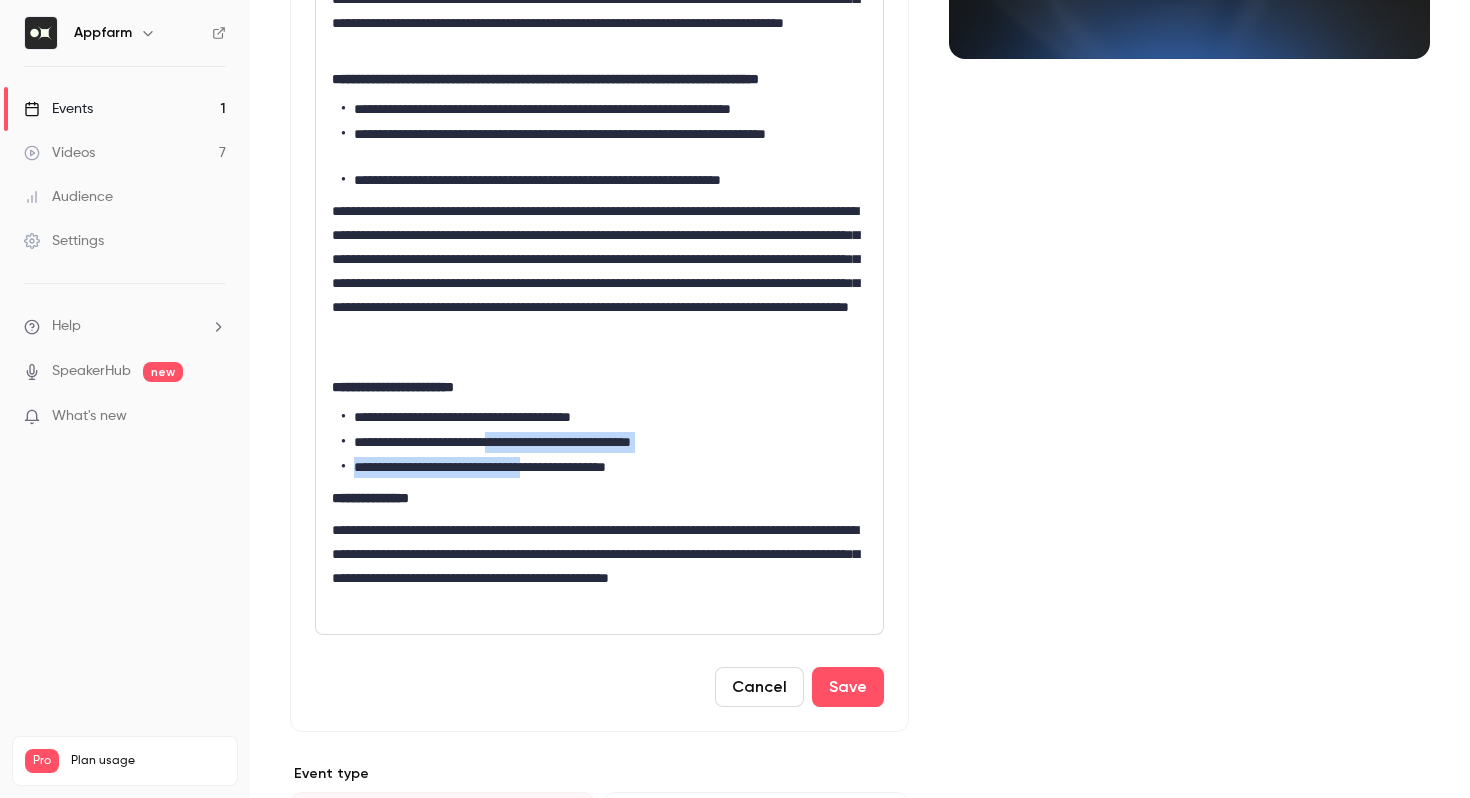 drag, startPoint x: 525, startPoint y: 466, endPoint x: 604, endPoint y: 496, distance: 84.50444 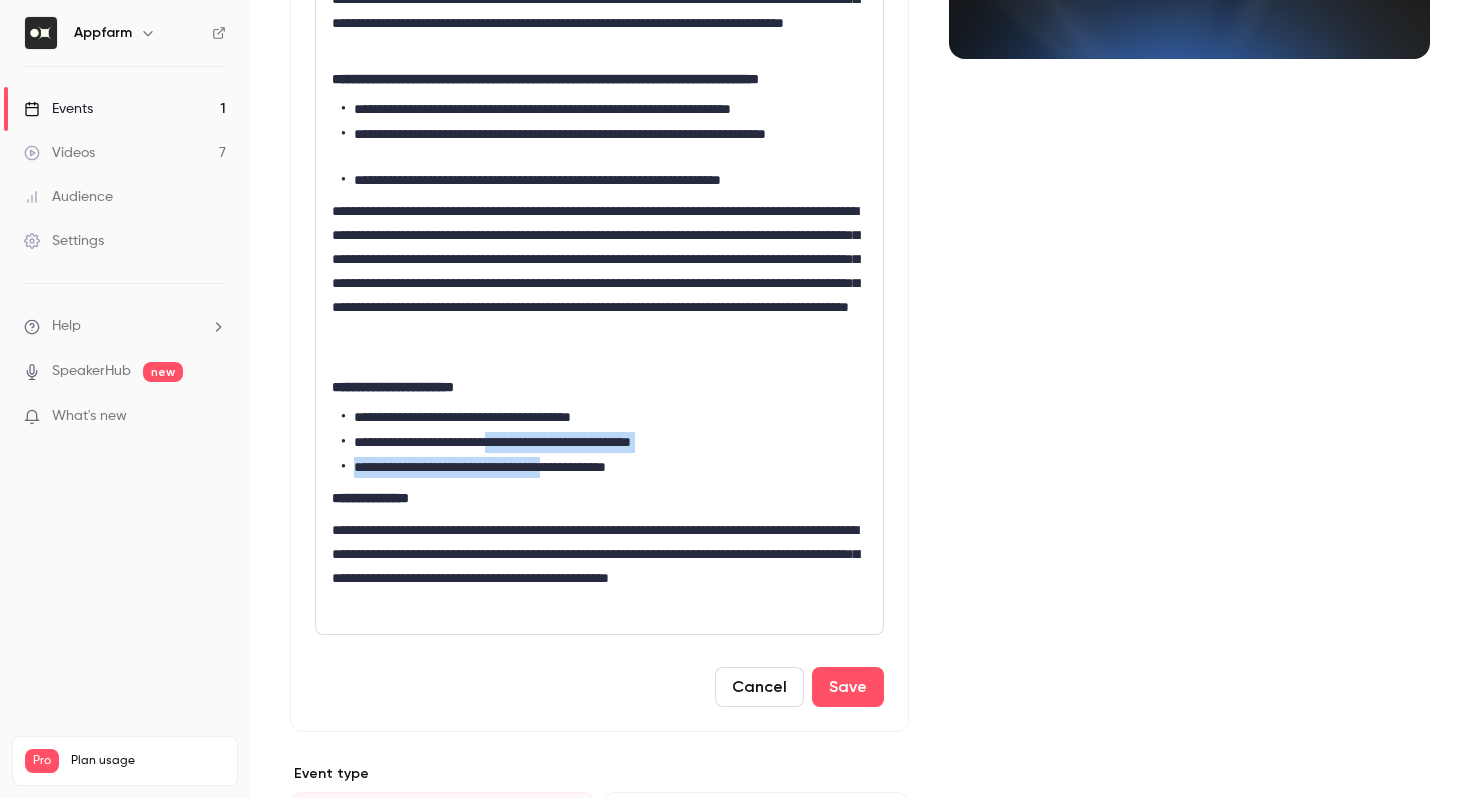 click on "**********" at bounding box center (599, 442) 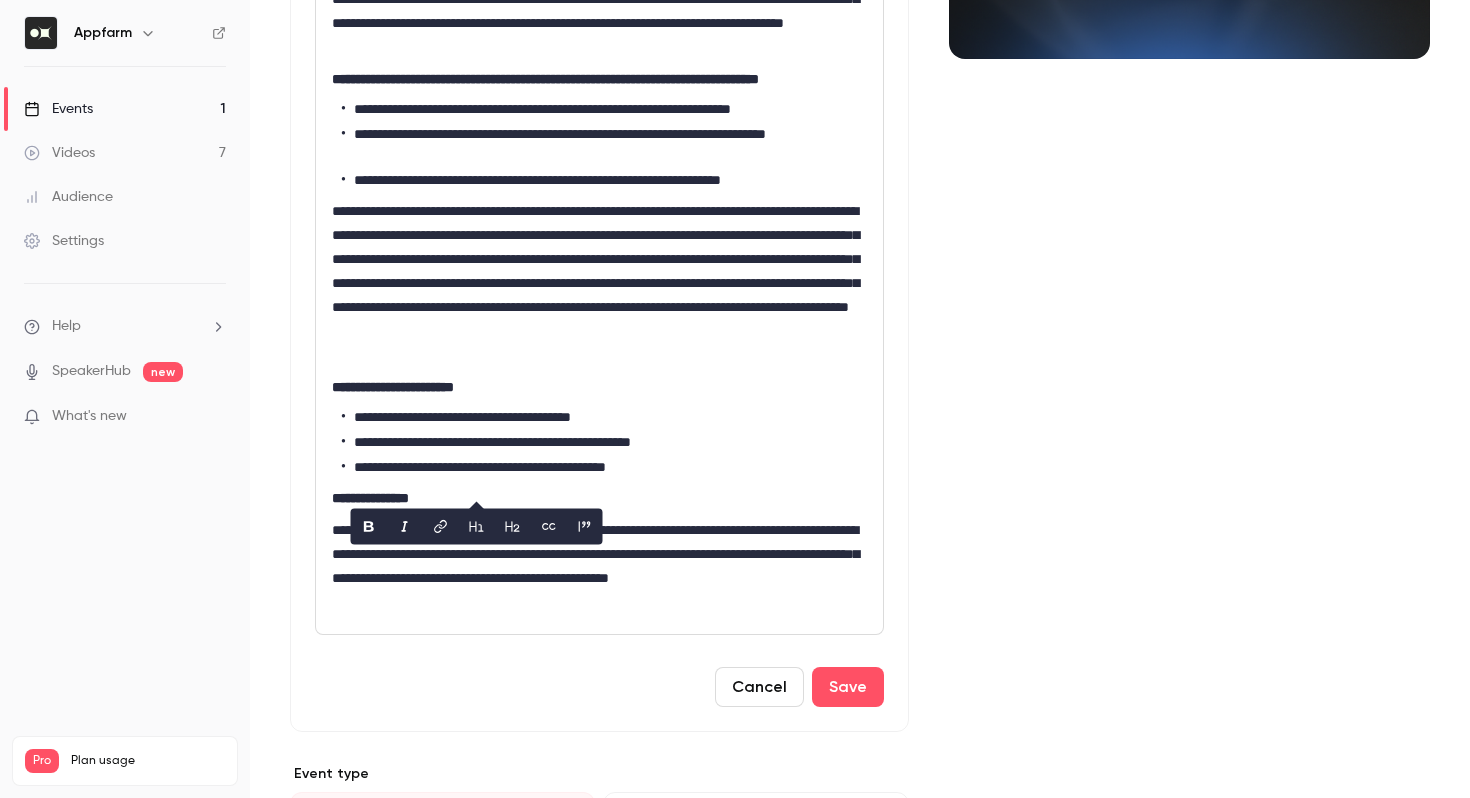 click on "**********" at bounding box center (604, 467) 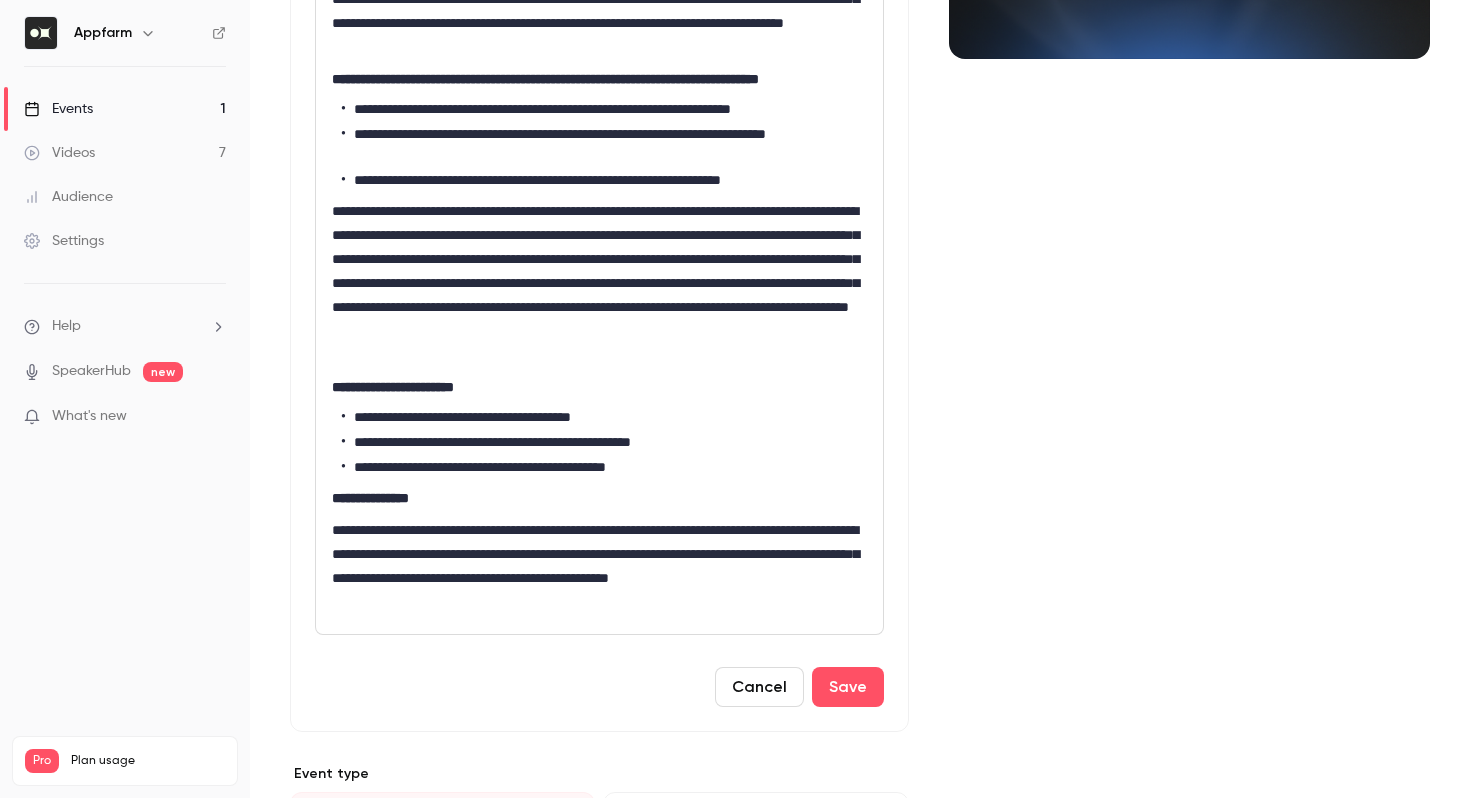 click on "**********" at bounding box center (604, 467) 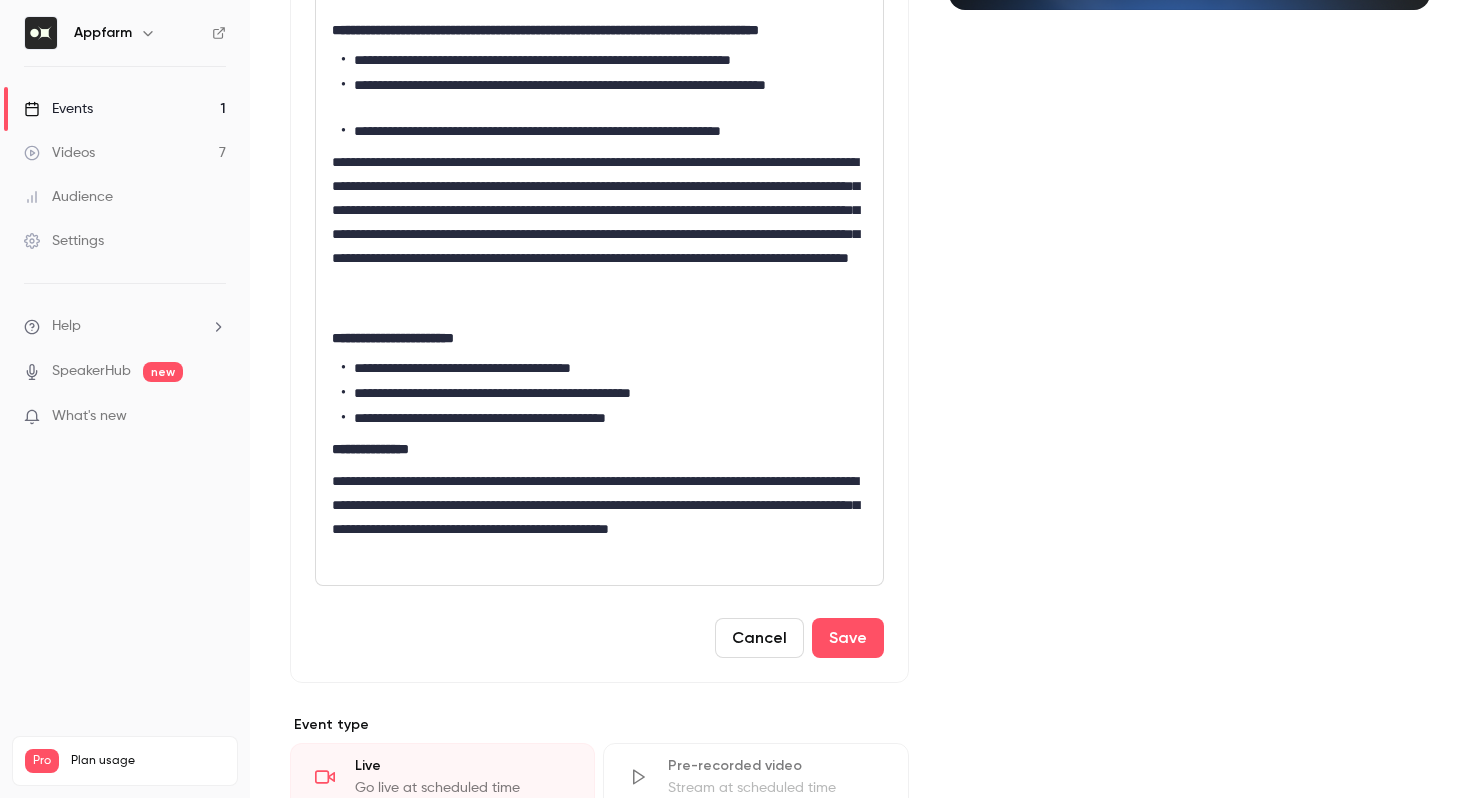 scroll, scrollTop: 473, scrollLeft: 0, axis: vertical 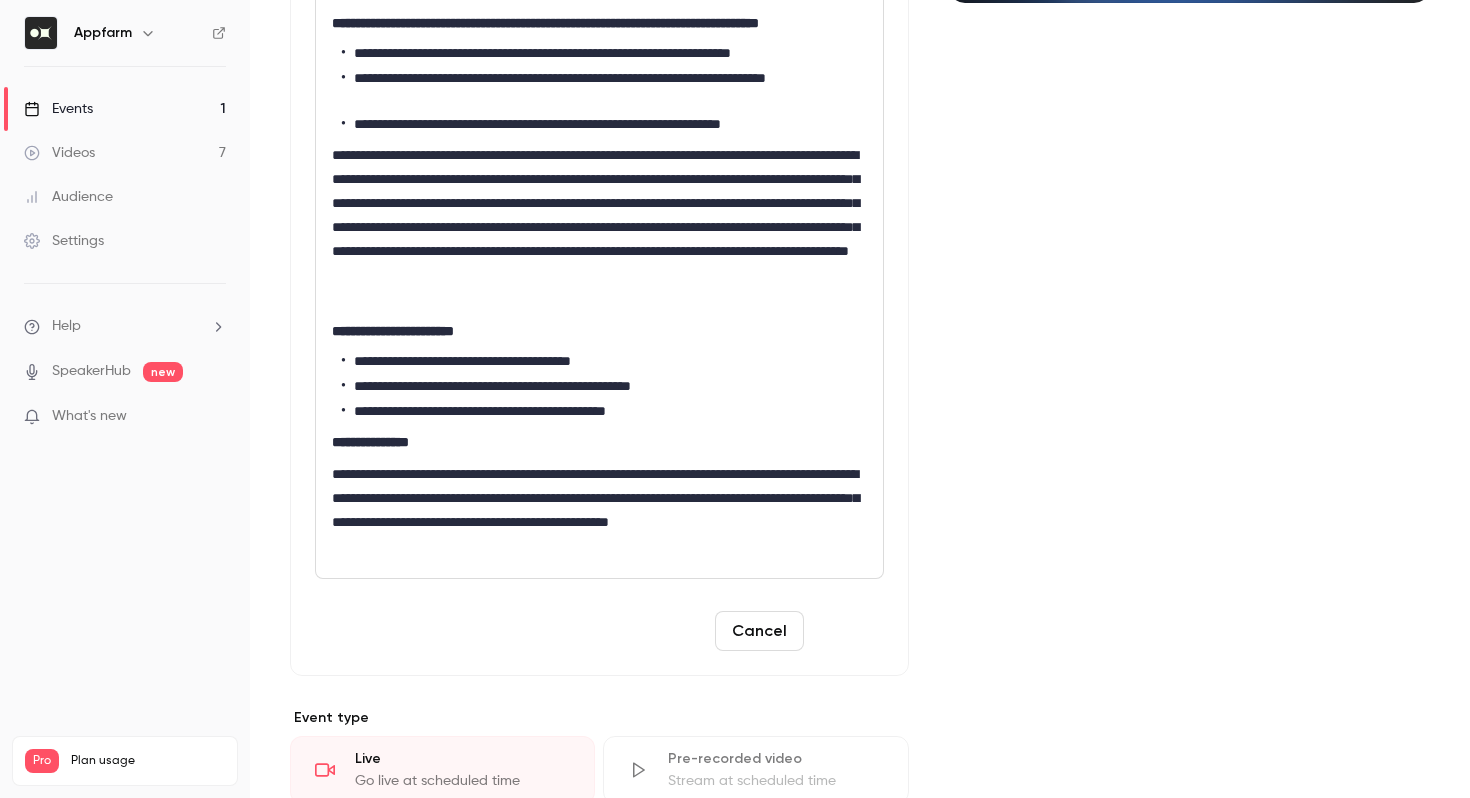 click on "Save" at bounding box center [848, 631] 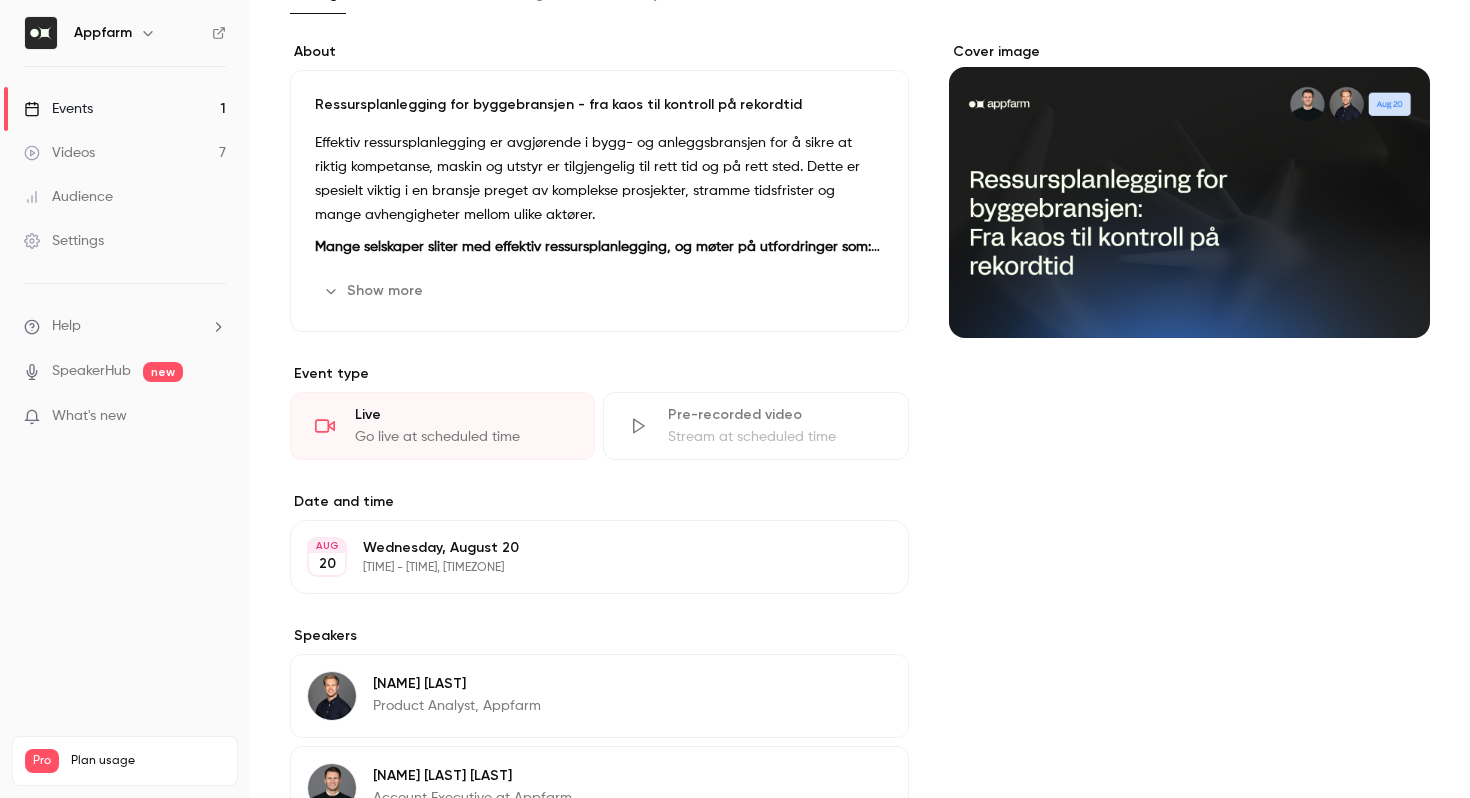 scroll, scrollTop: 130, scrollLeft: 0, axis: vertical 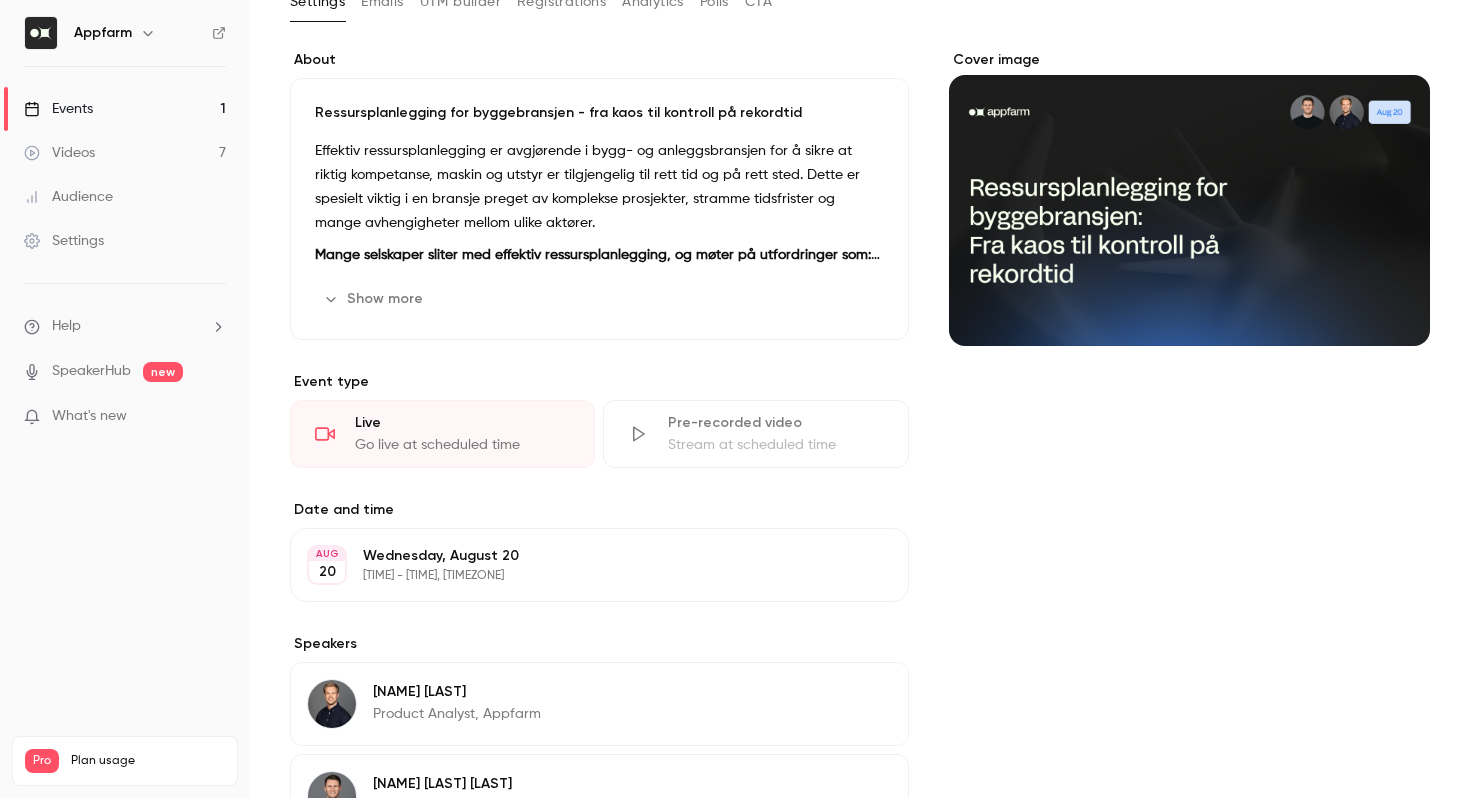 click on "Effektiv ressursplanlegging er avgjørende i bygg- og anleggsbransjen for å sikre at riktig kompetanse, maskin og utstyr er tilgjengelig til rett tid og på rett sted. Dette er spesielt viktig i en bransje preget av komplekse prosjekter, stramme tidsfrister og mange avhengigheter mellom ulike aktører." at bounding box center (599, 187) 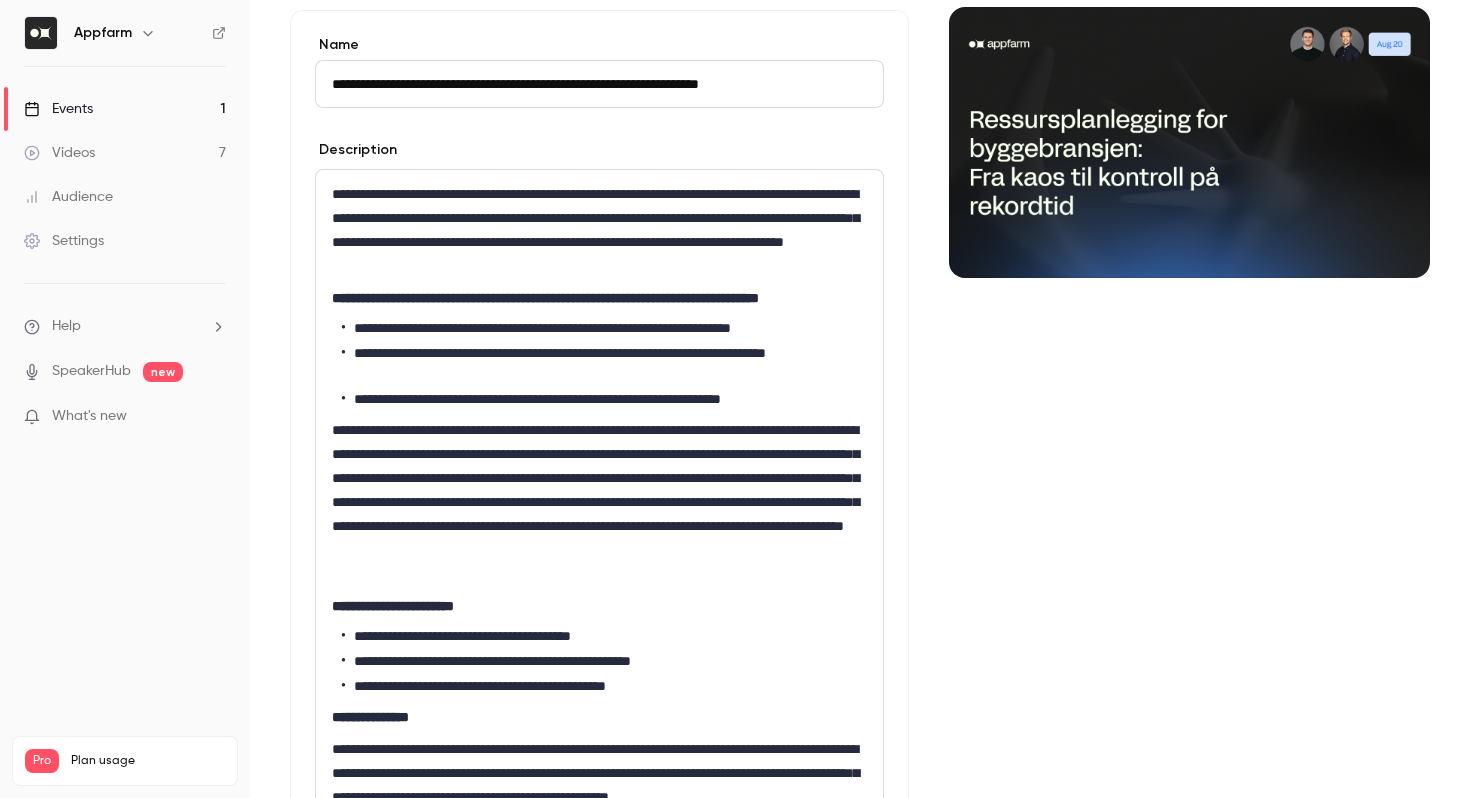 scroll, scrollTop: 200, scrollLeft: 0, axis: vertical 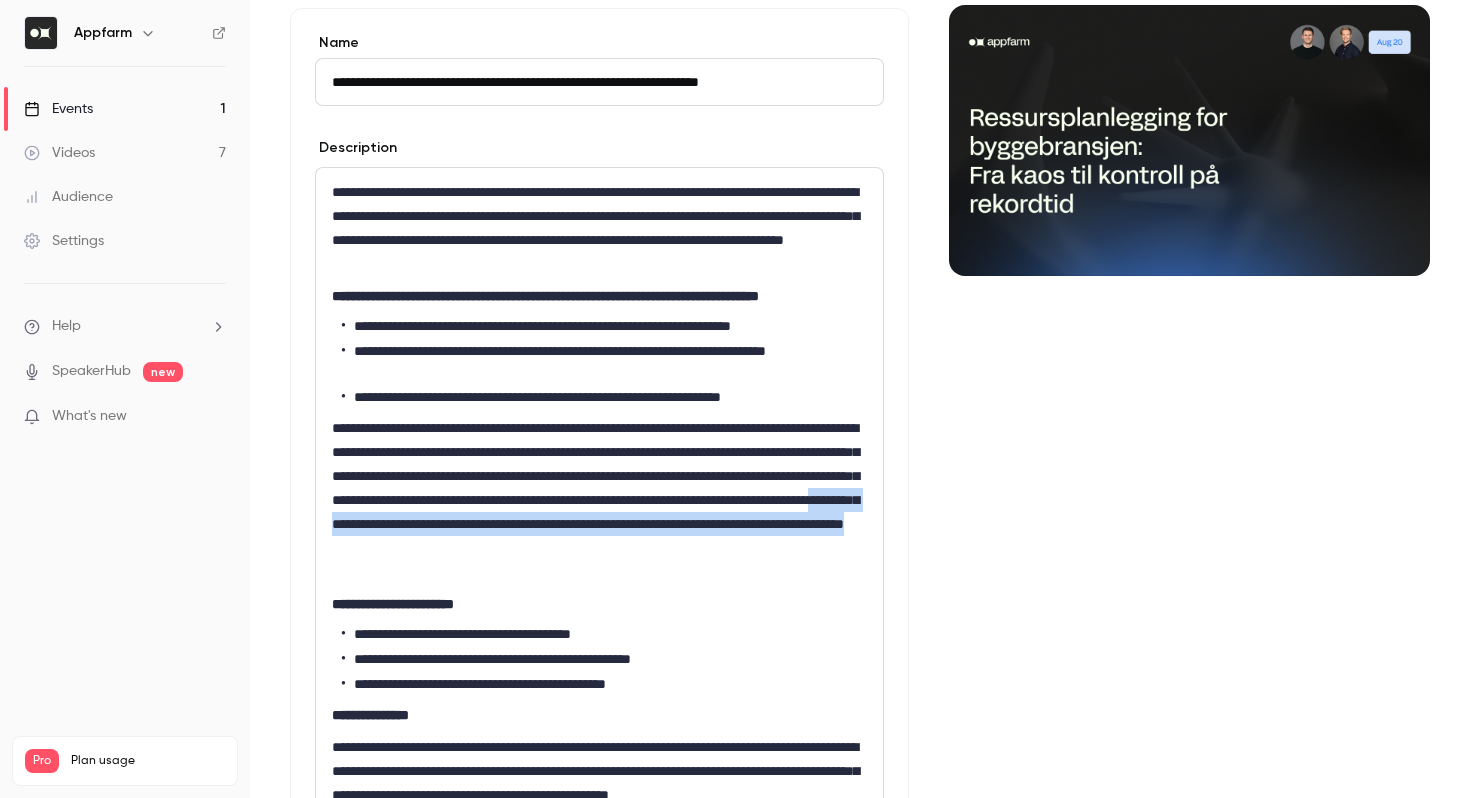 drag, startPoint x: 626, startPoint y: 591, endPoint x: 400, endPoint y: 577, distance: 226.43321 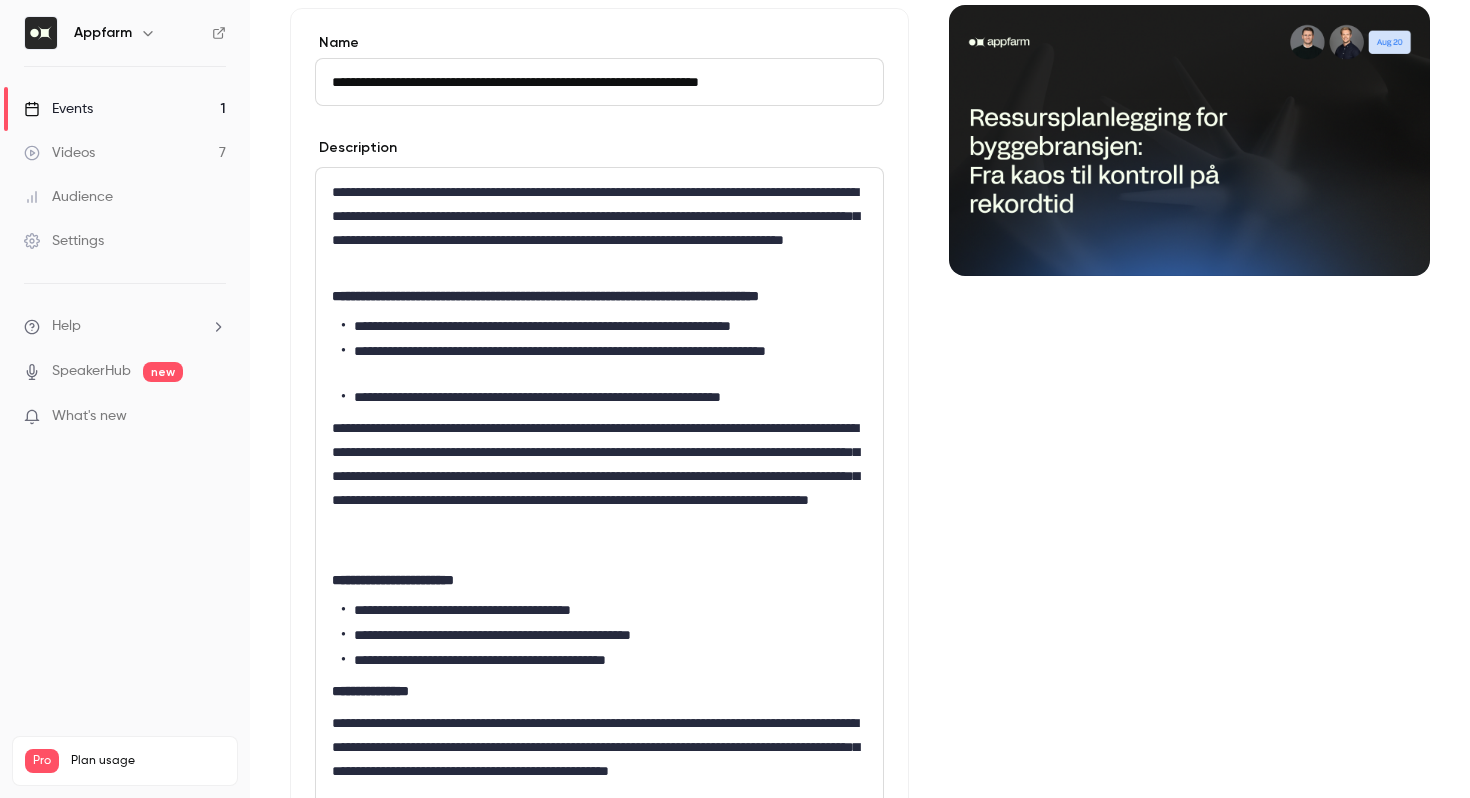 click on "**********" at bounding box center (599, 488) 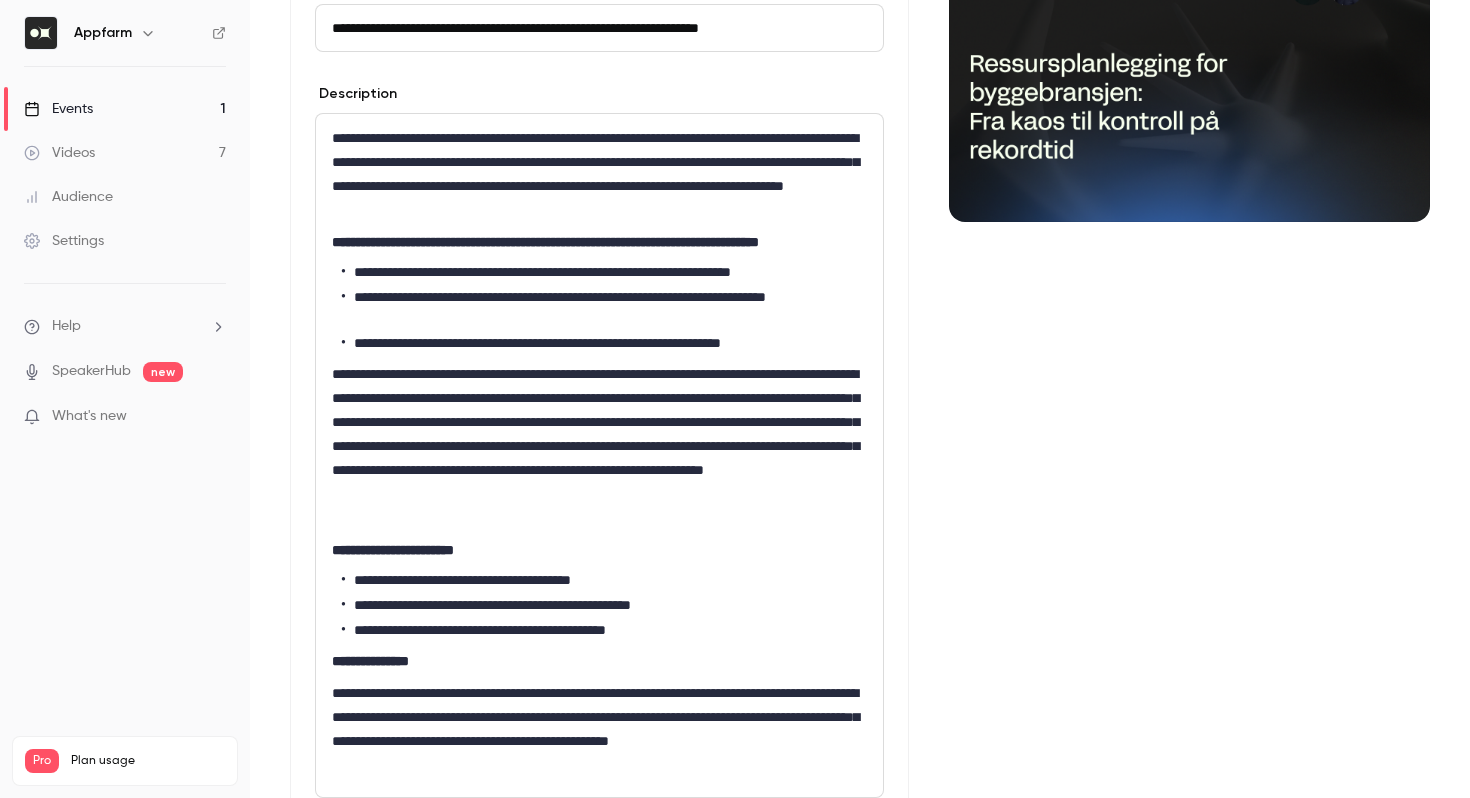 scroll, scrollTop: 265, scrollLeft: 0, axis: vertical 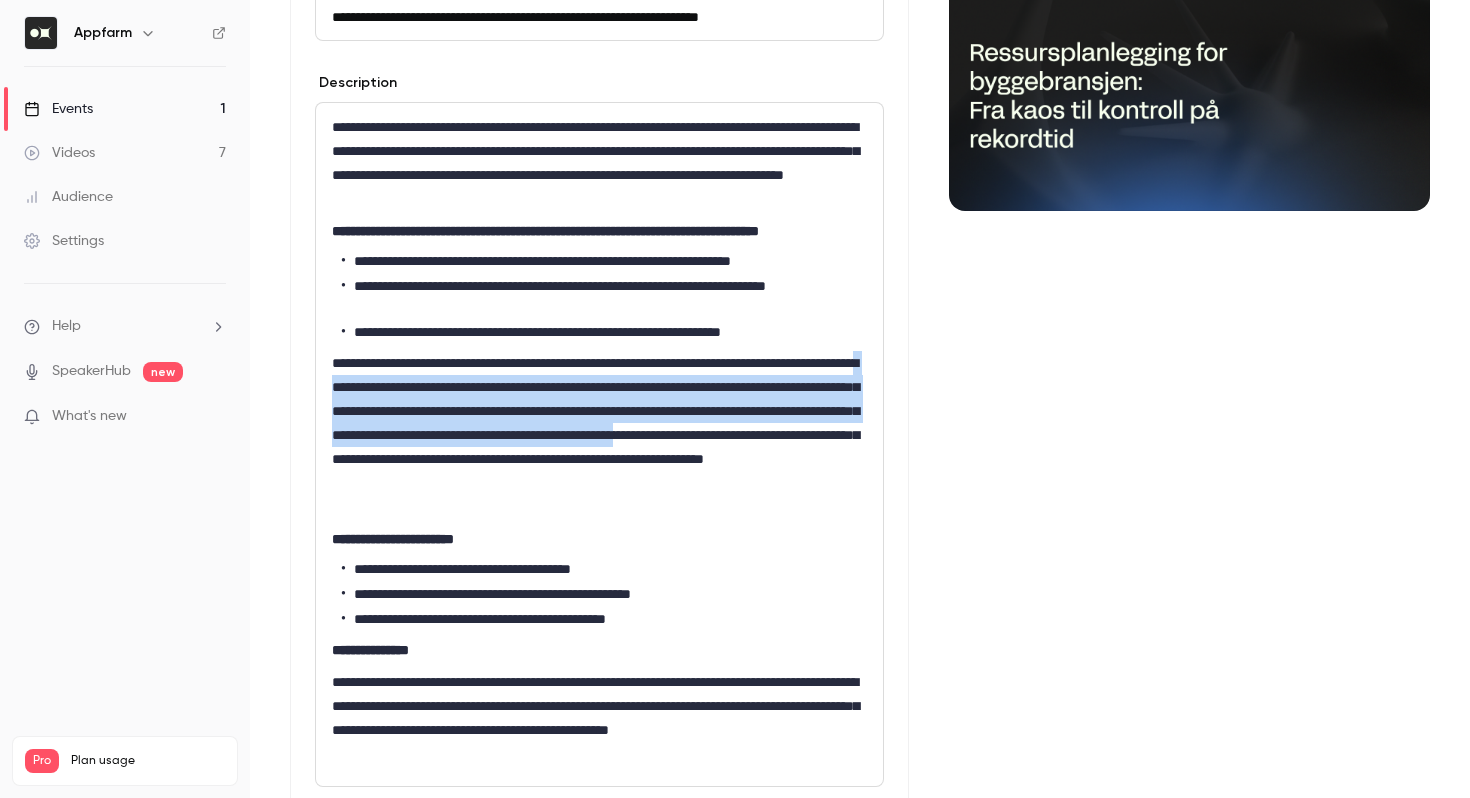 drag, startPoint x: 490, startPoint y: 414, endPoint x: 615, endPoint y: 478, distance: 140.43147 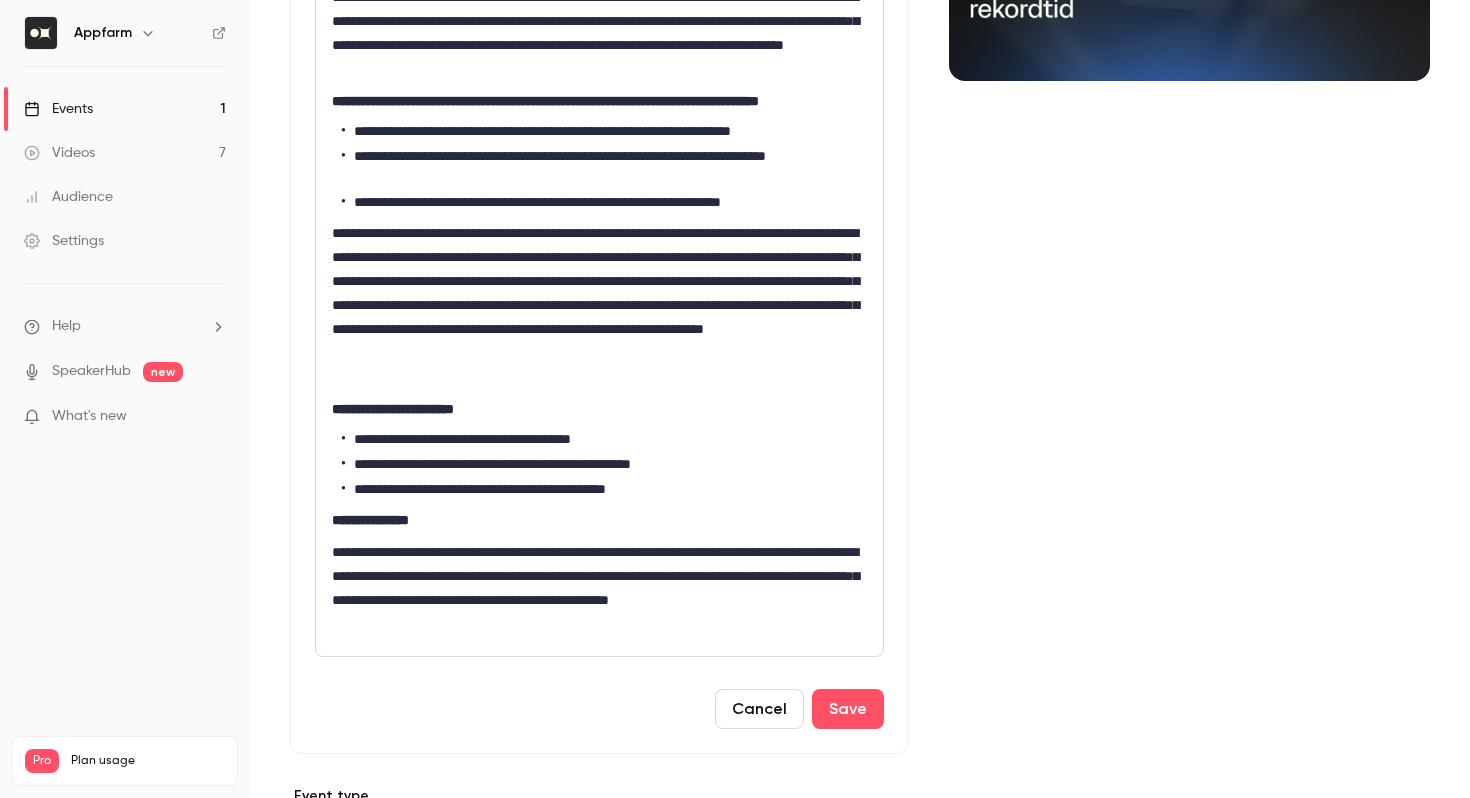 scroll, scrollTop: 405, scrollLeft: 0, axis: vertical 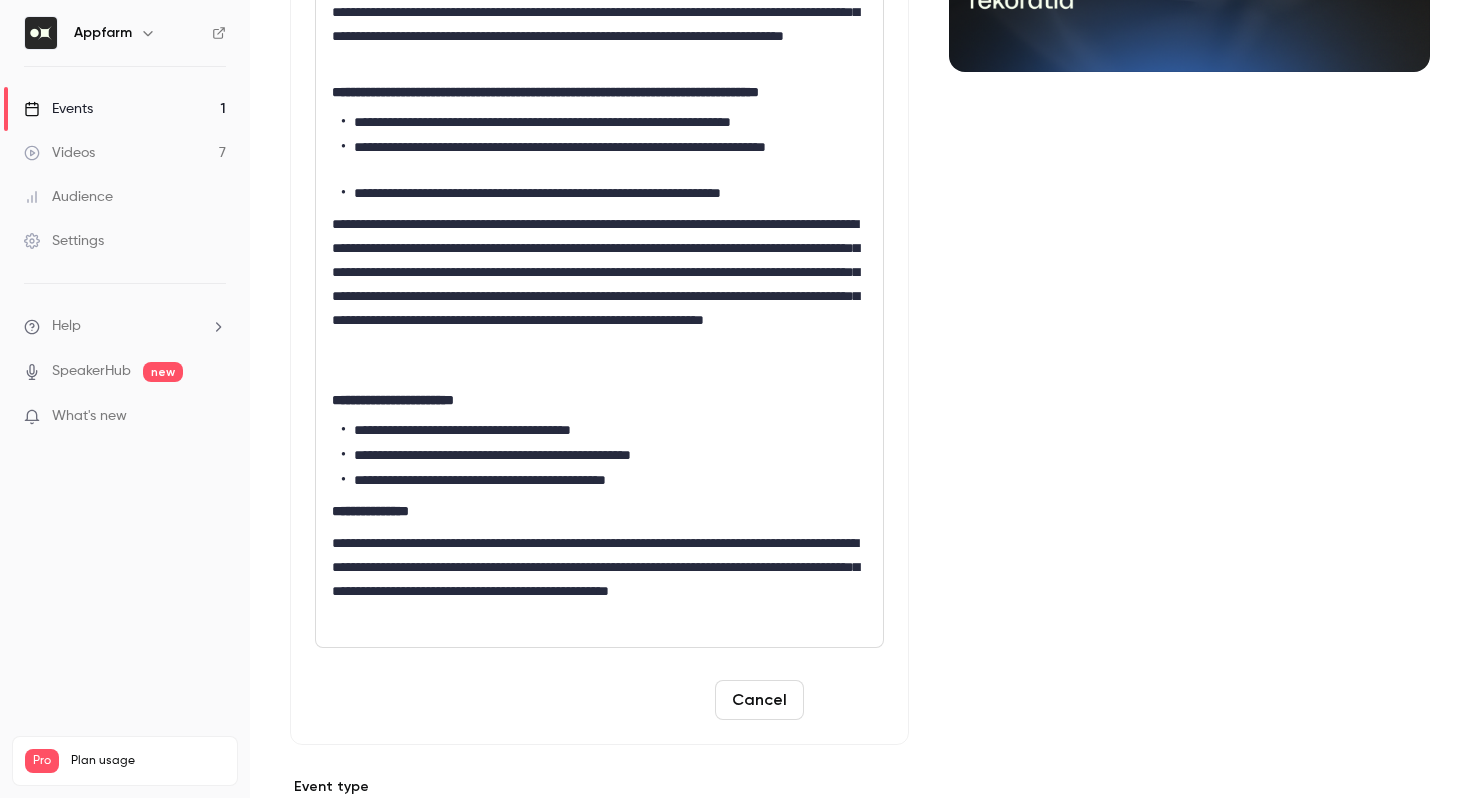 click on "Save" at bounding box center (848, 700) 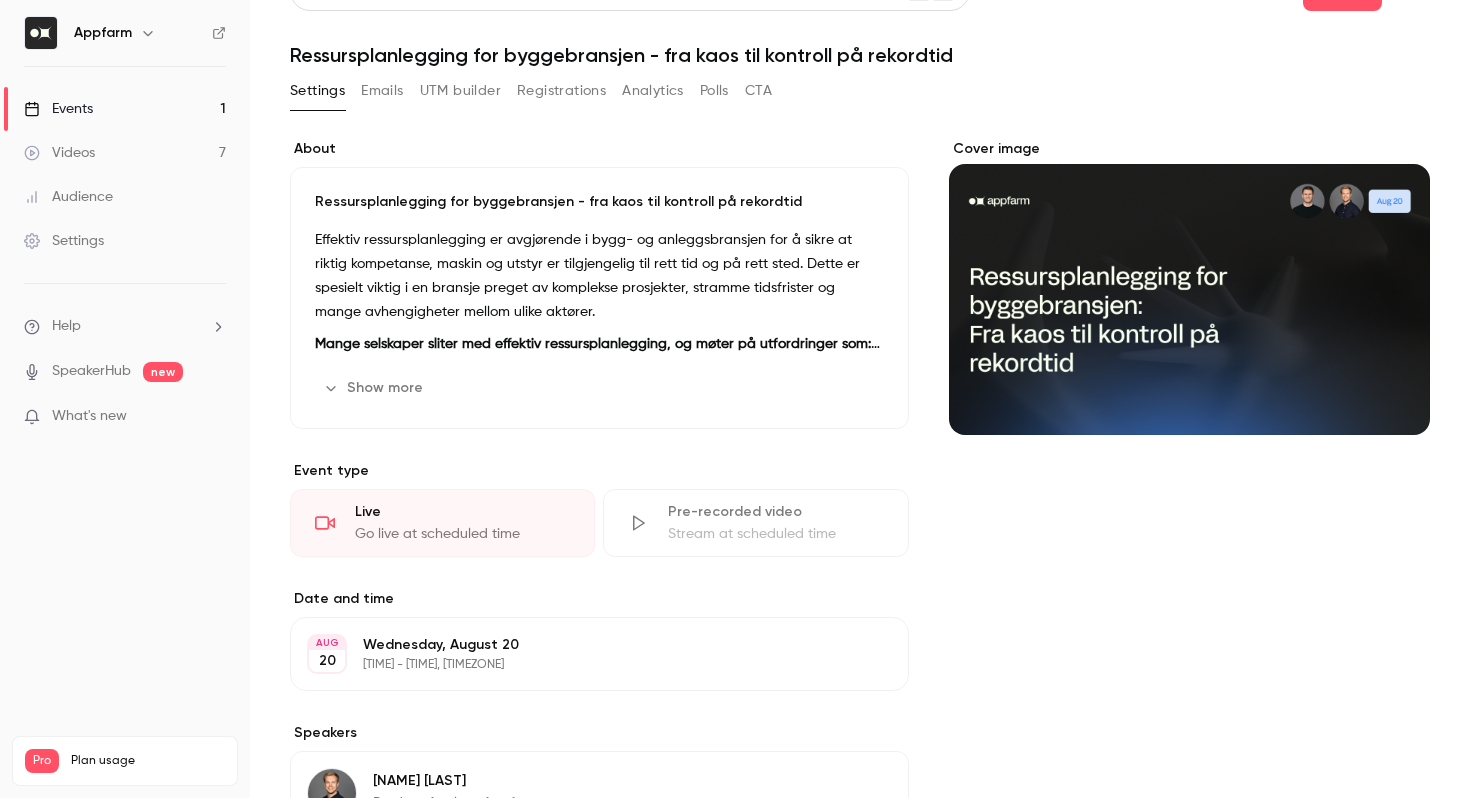 scroll, scrollTop: 0, scrollLeft: 0, axis: both 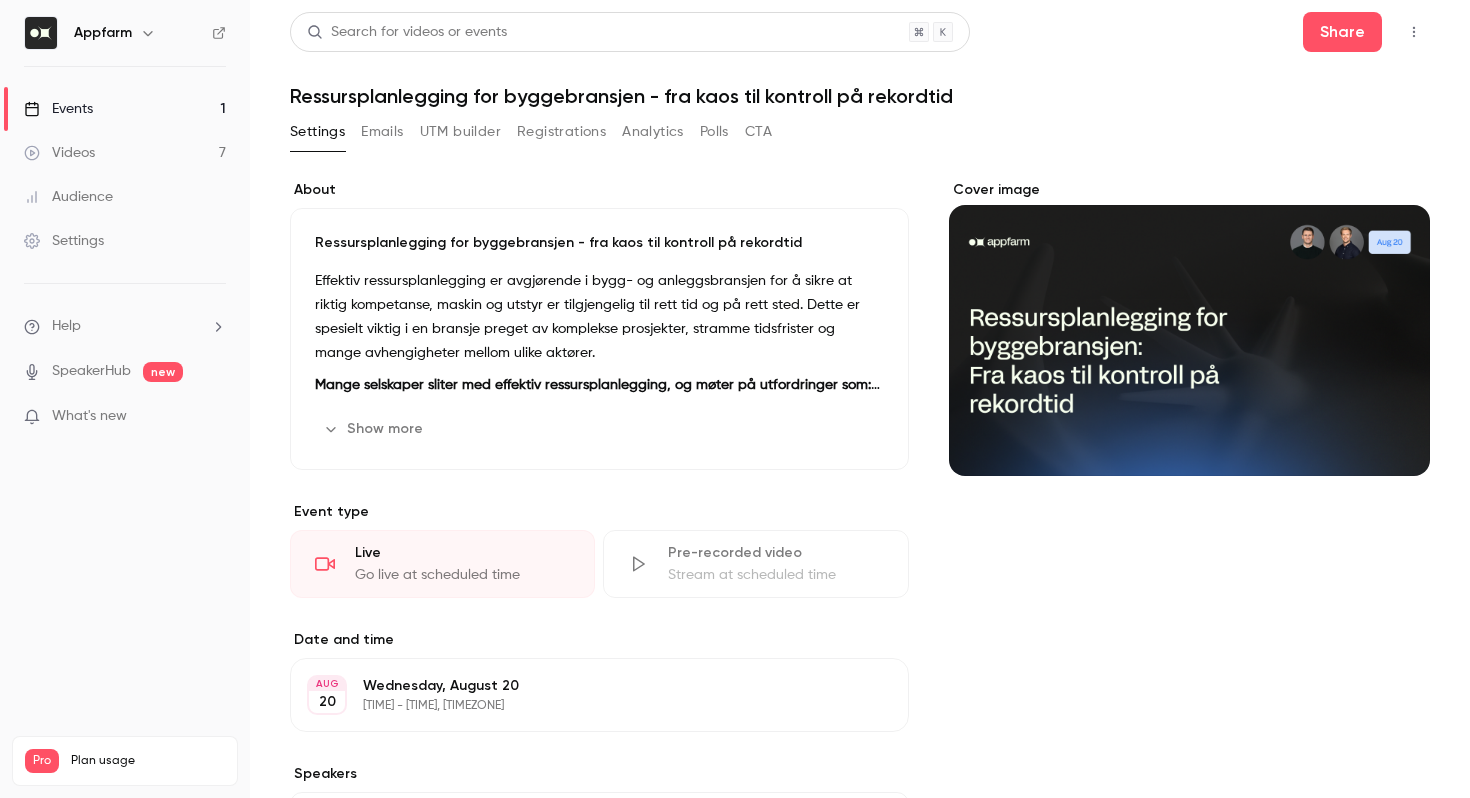 click on "Effektiv ressursplanlegging er avgjørende i bygg- og anleggsbransjen for å sikre at riktig kompetanse, maskin og utstyr er tilgjengelig til rett tid og på rett sted. Dette er spesielt viktig i en bransje preget av komplekse prosjekter, stramme tidsfrister og mange avhengigheter mellom ulike aktører." at bounding box center (599, 317) 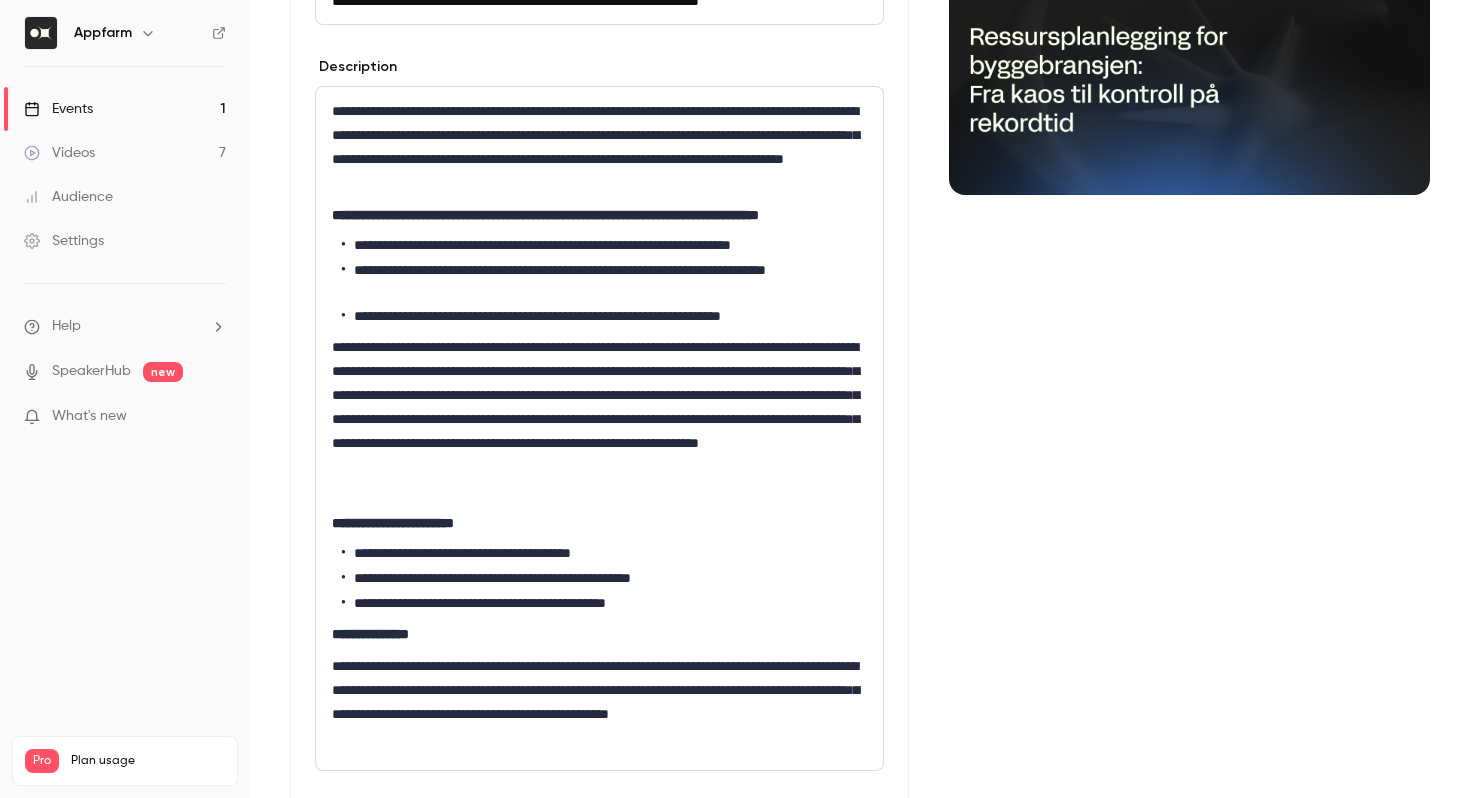 scroll, scrollTop: 283, scrollLeft: 0, axis: vertical 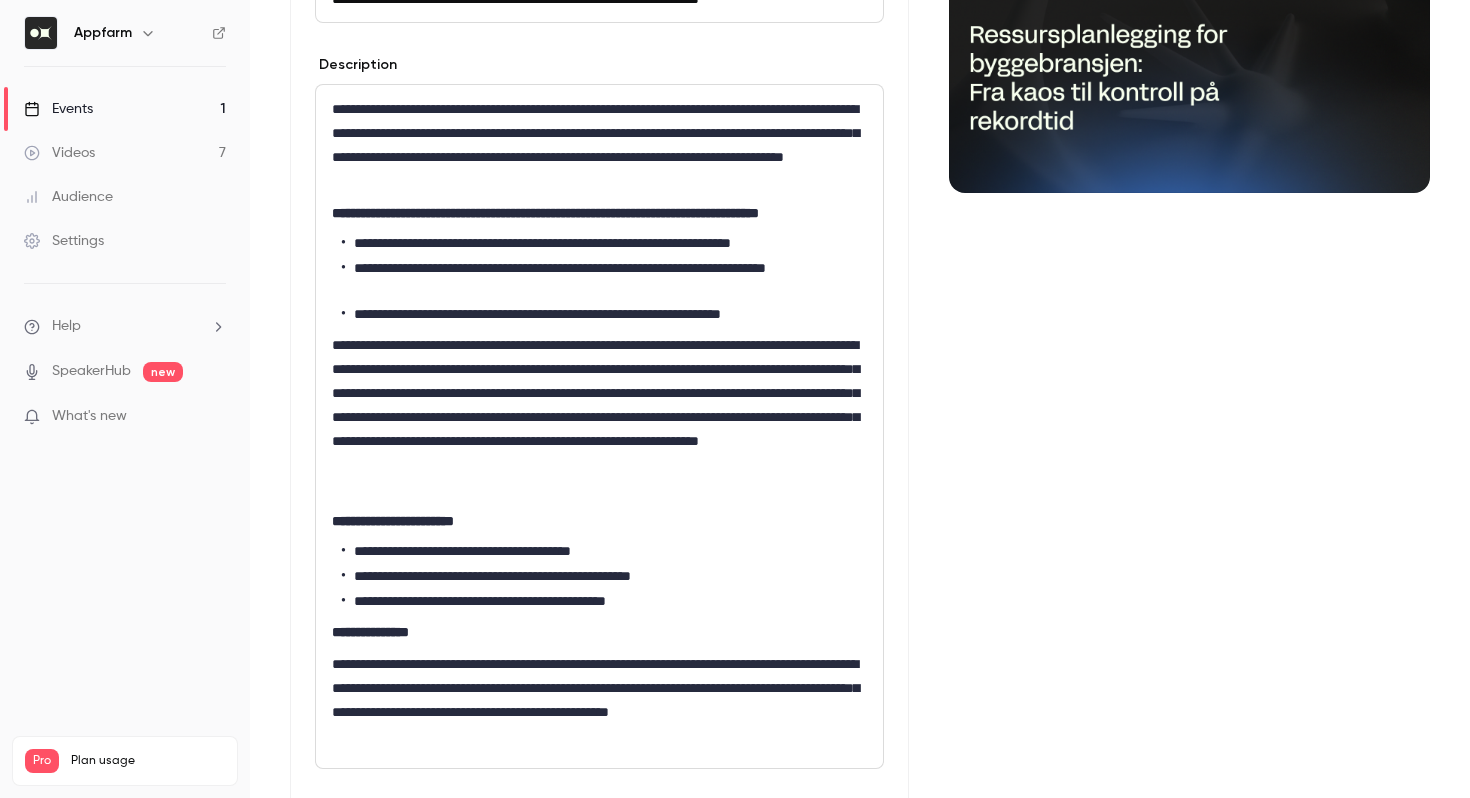 click on "**********" at bounding box center (599, 417) 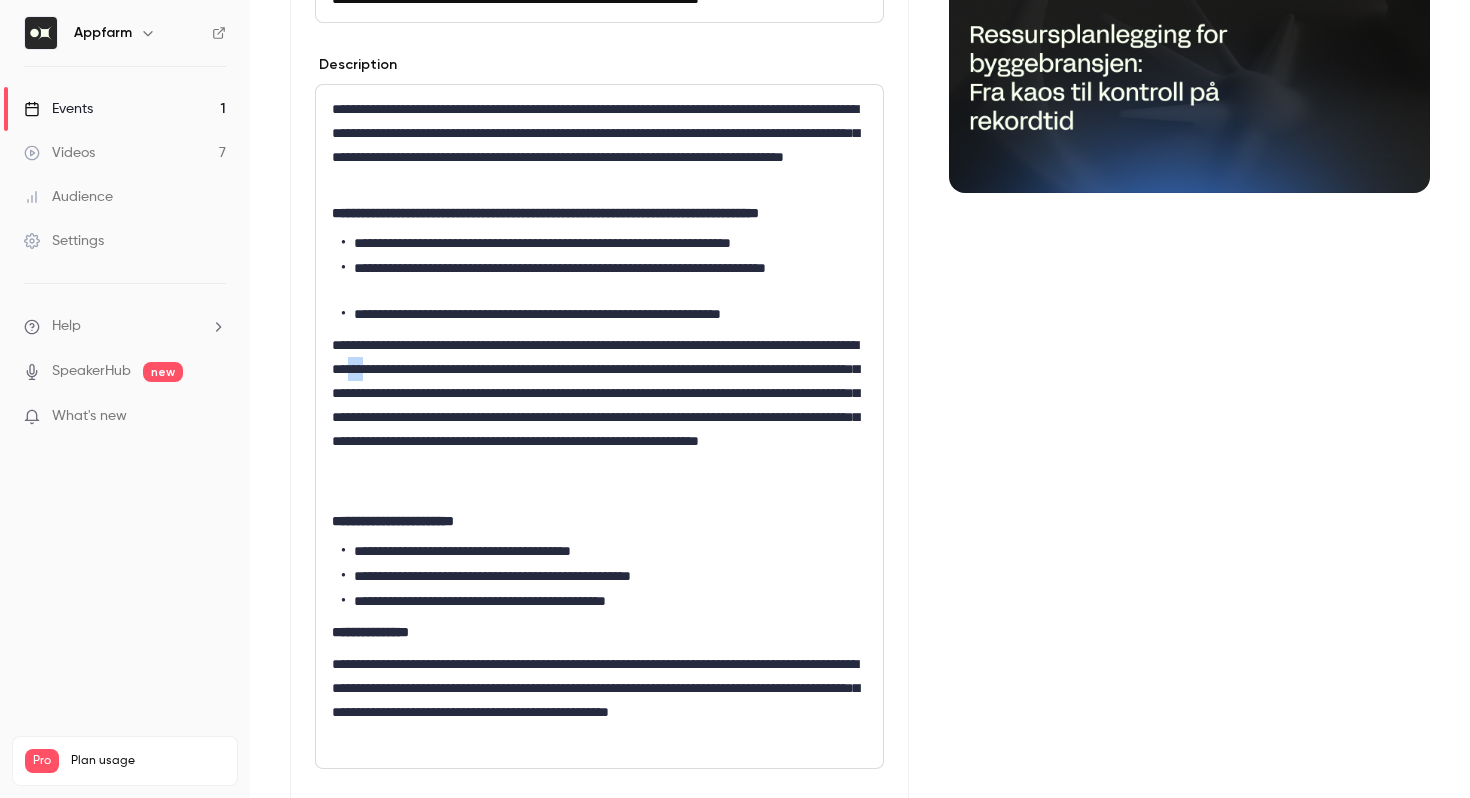 click on "**********" at bounding box center [599, 417] 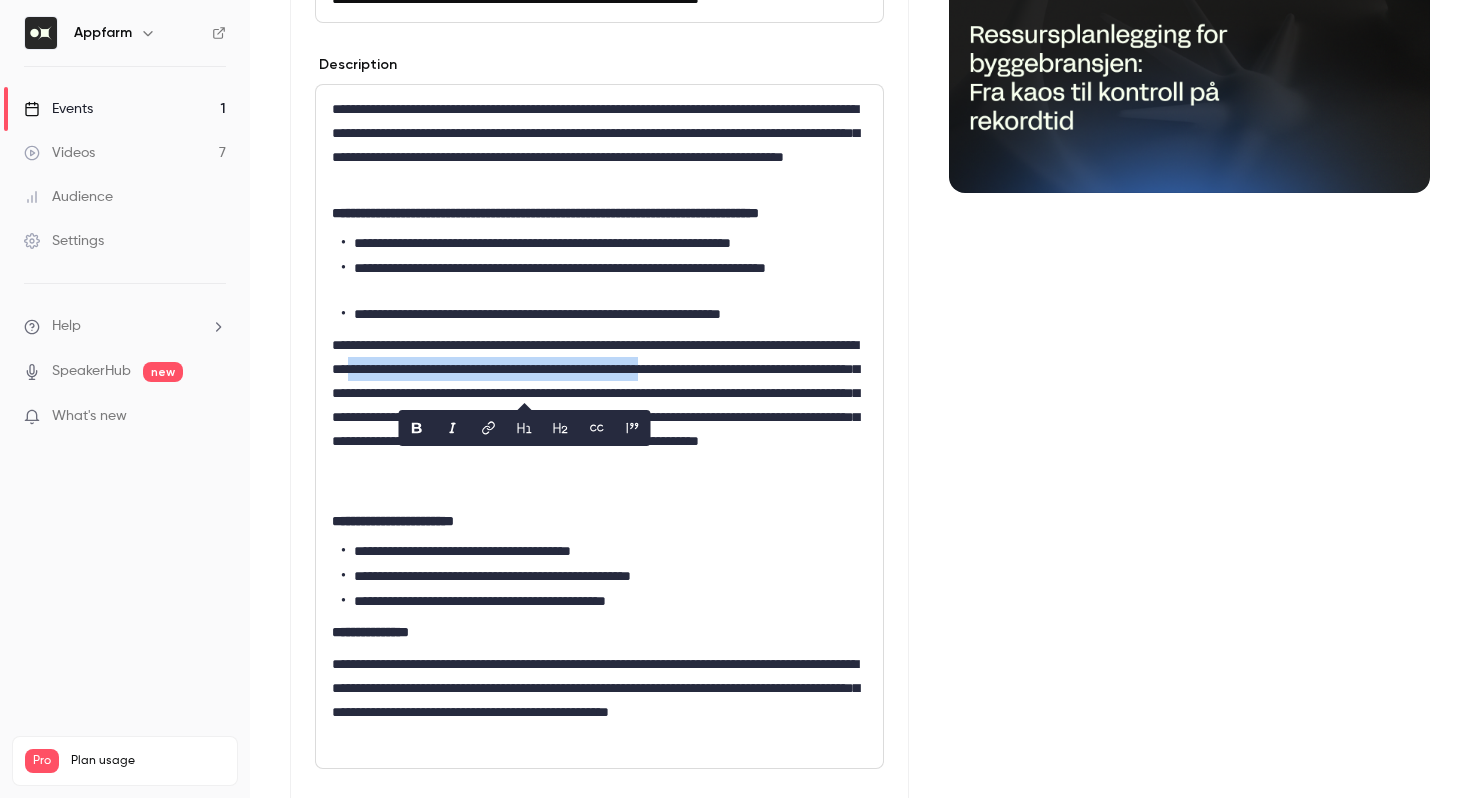 click on "**********" at bounding box center (599, 417) 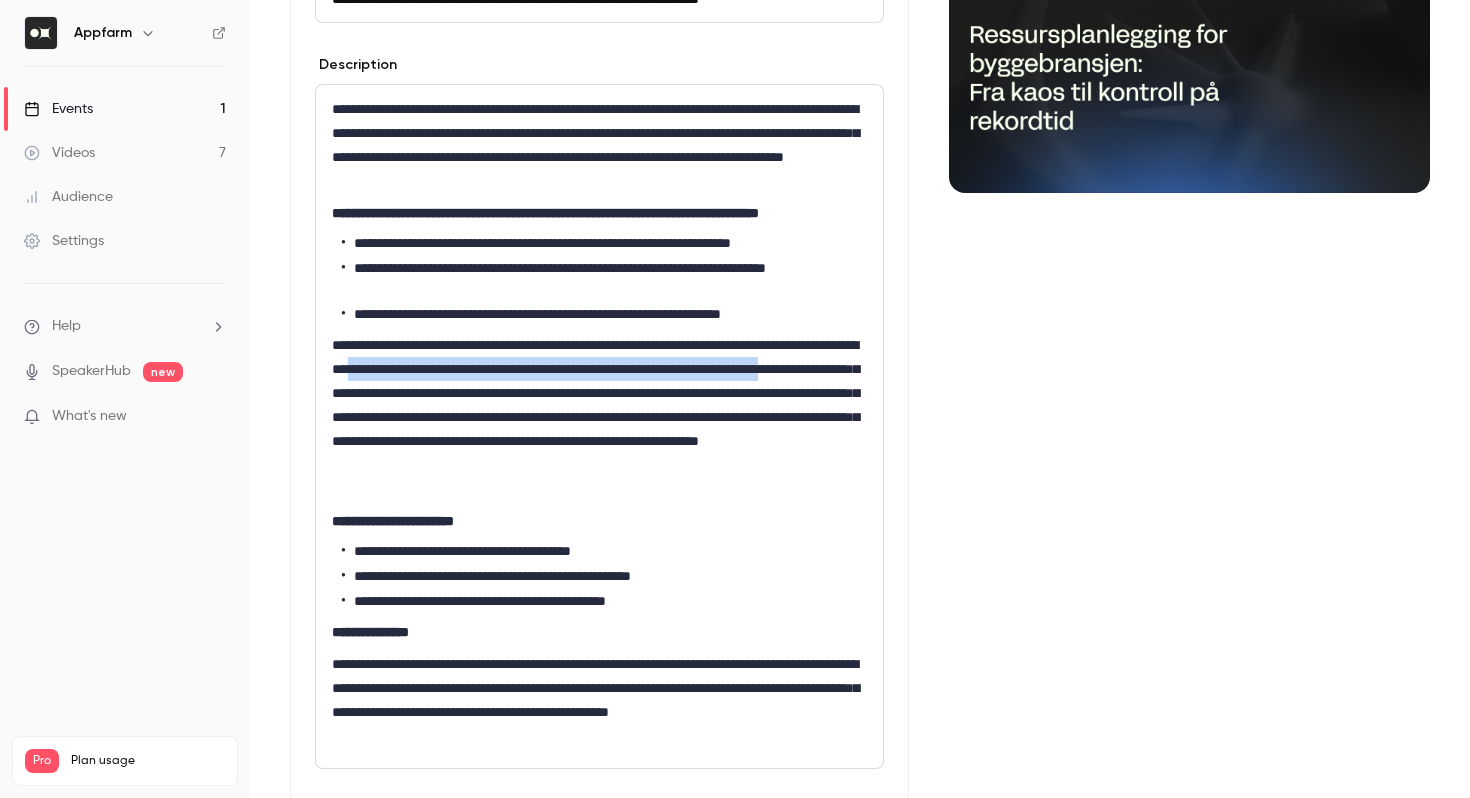 click on "**********" at bounding box center [599, 417] 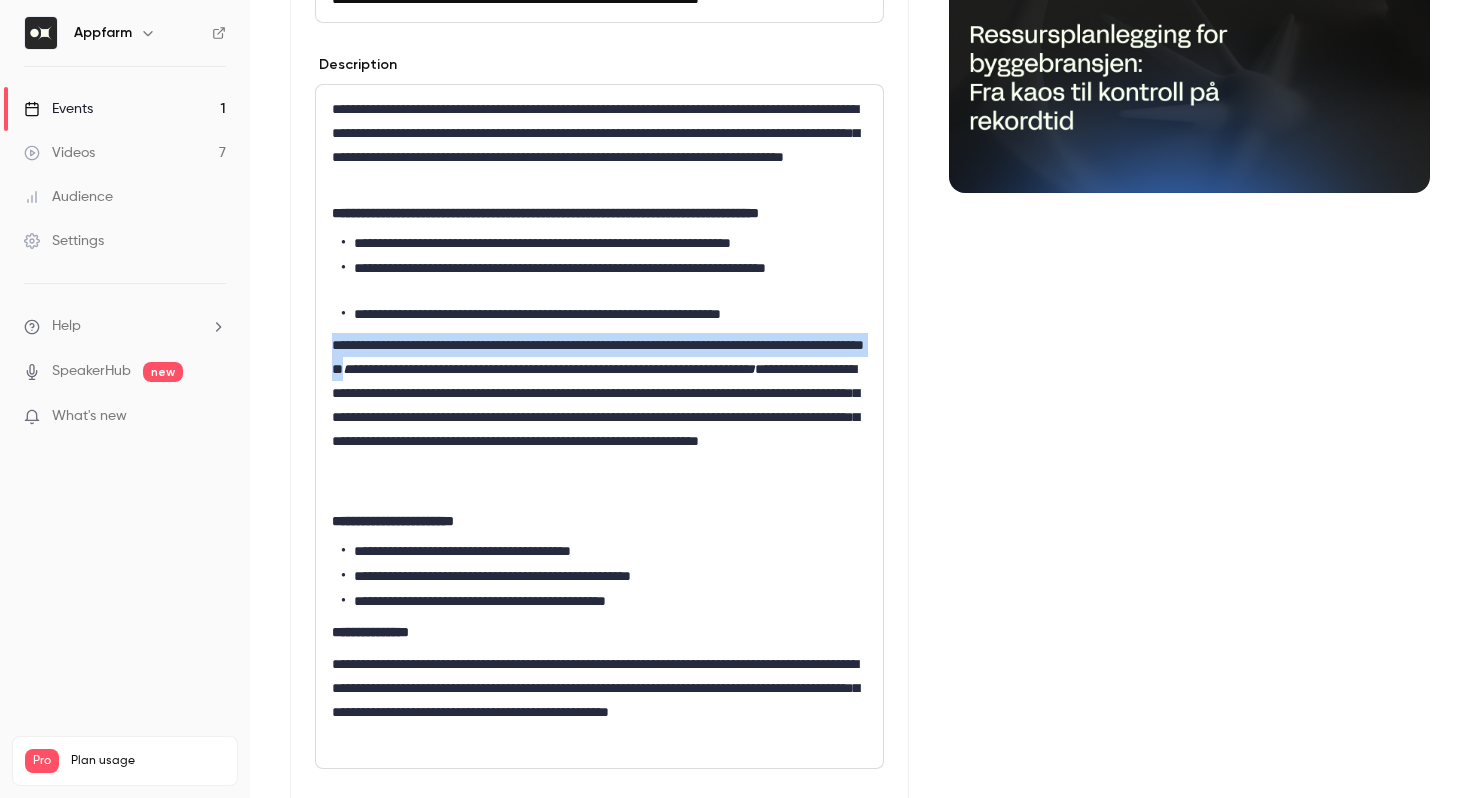 click on "**********" at bounding box center [599, 417] 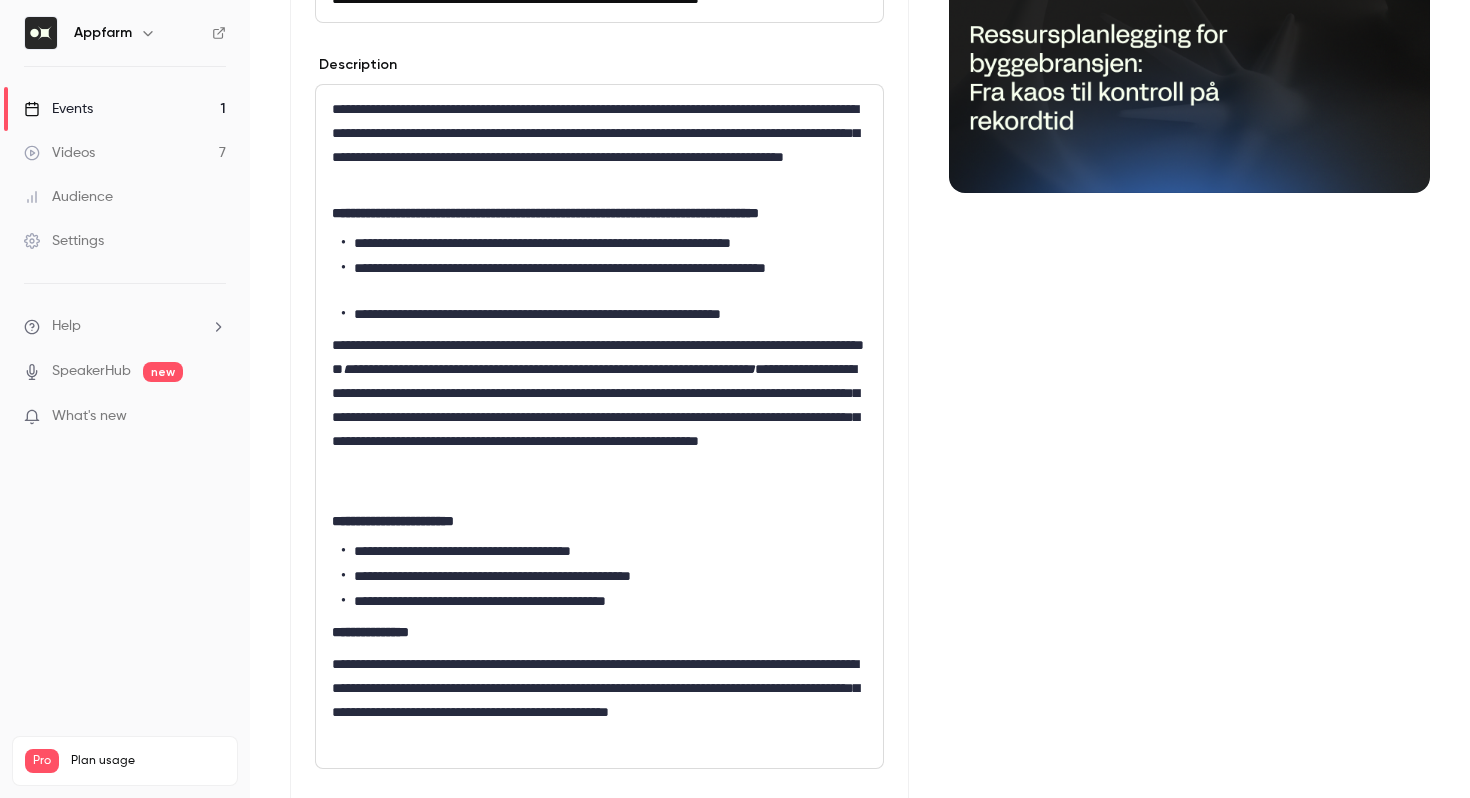 click on "**********" at bounding box center [599, 417] 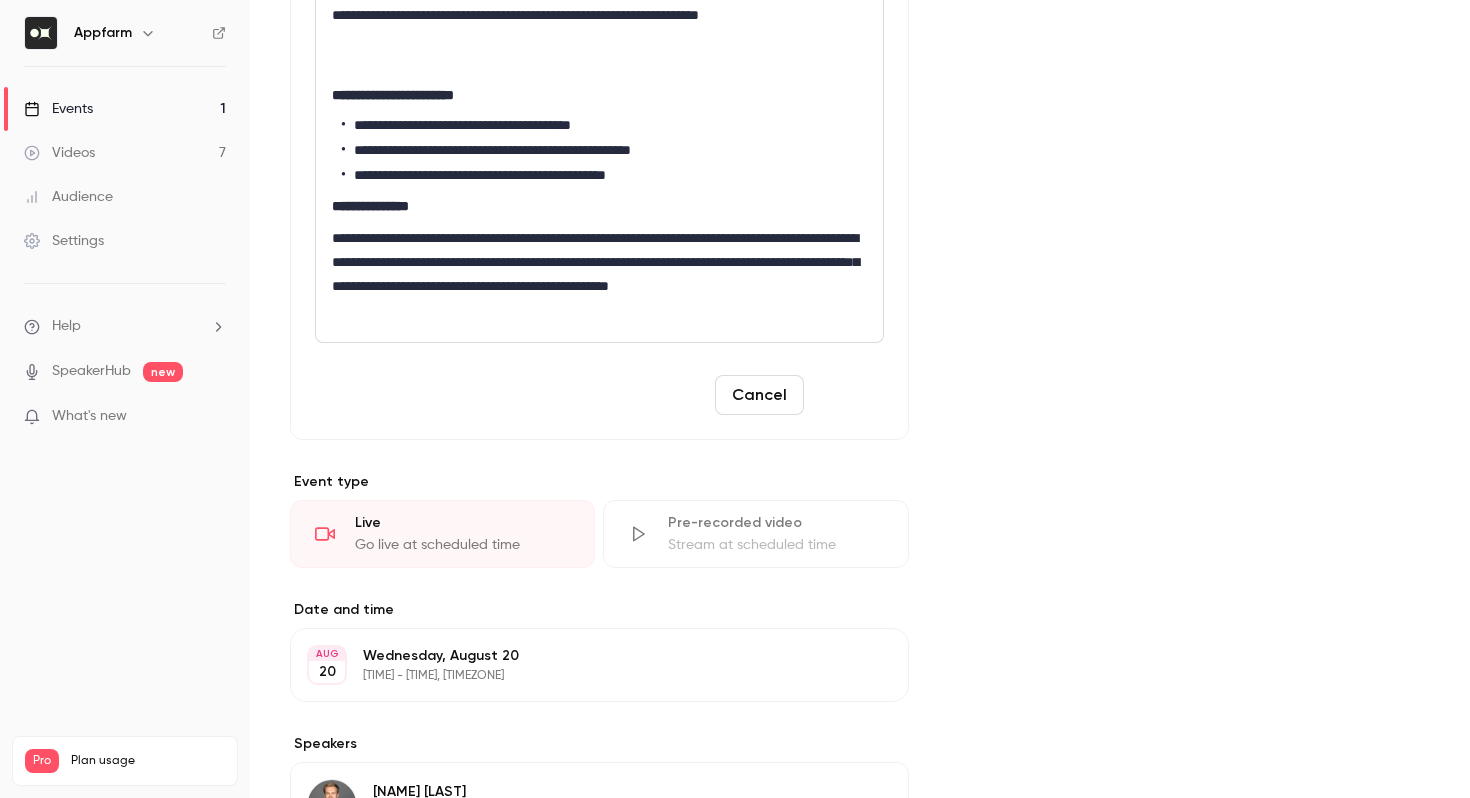 click on "Save" at bounding box center (848, 395) 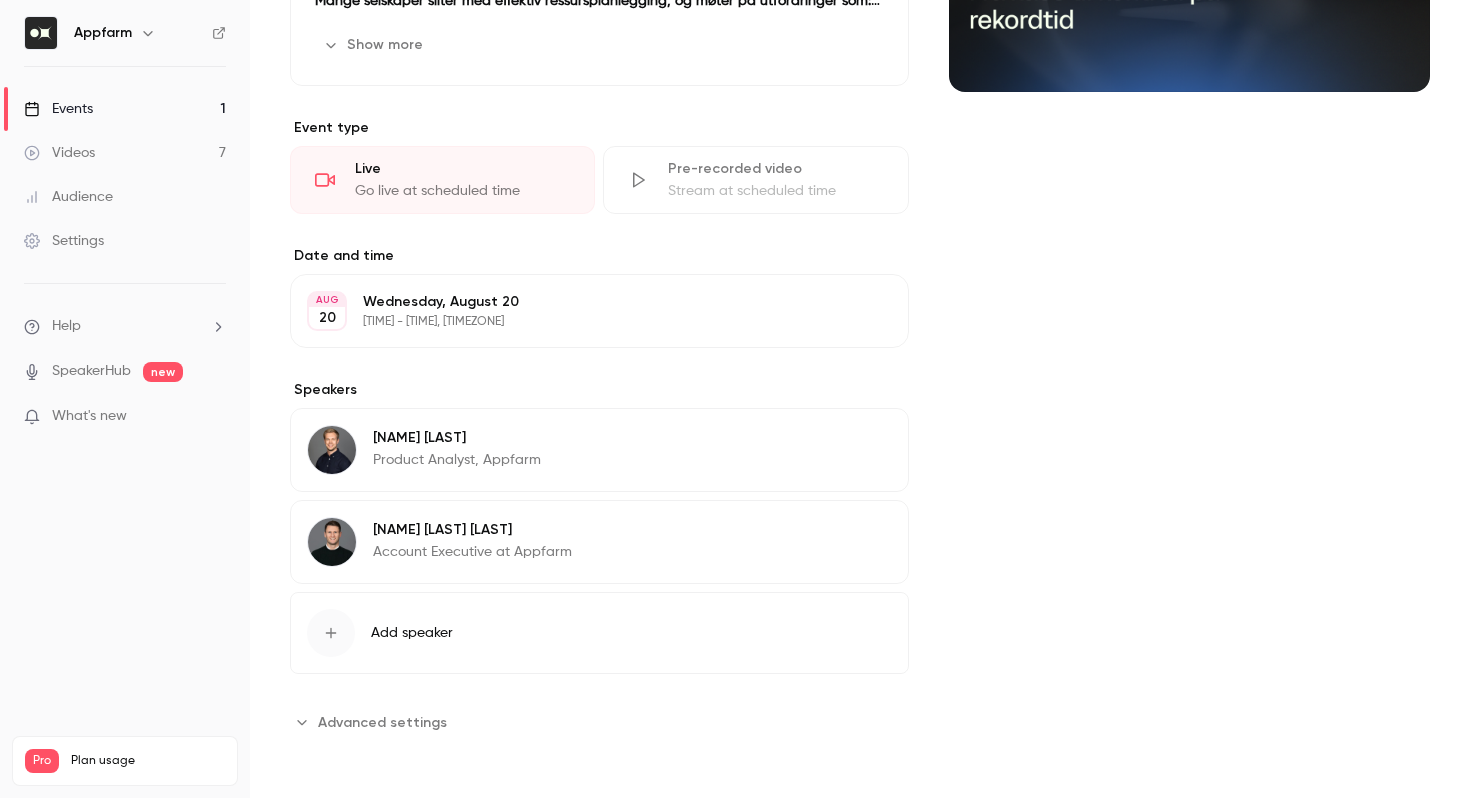 scroll, scrollTop: 336, scrollLeft: 0, axis: vertical 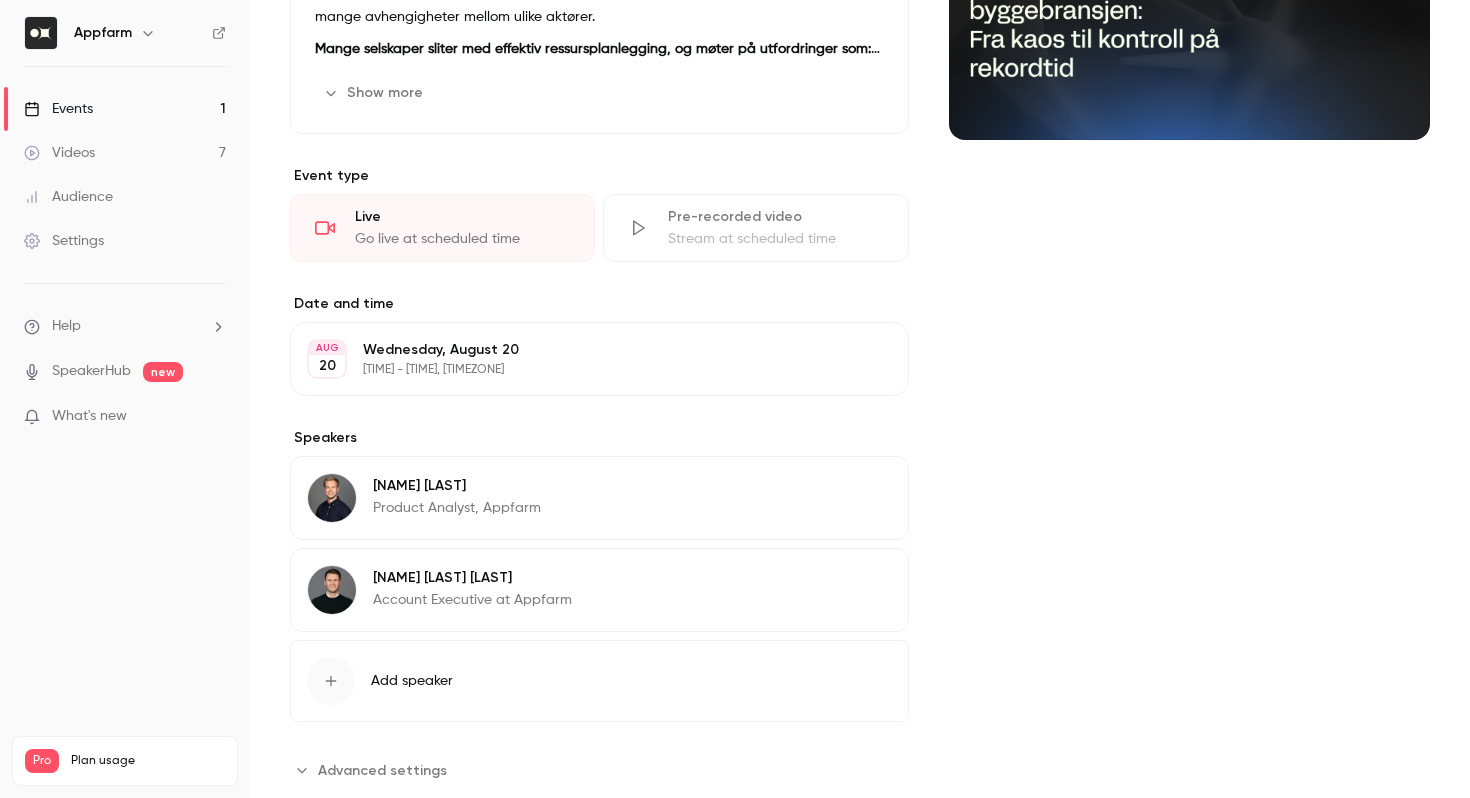 click on "Mange selskaper sliter med effektiv ressursplanlegging, og møter på utfordringer som:" at bounding box center [599, 49] 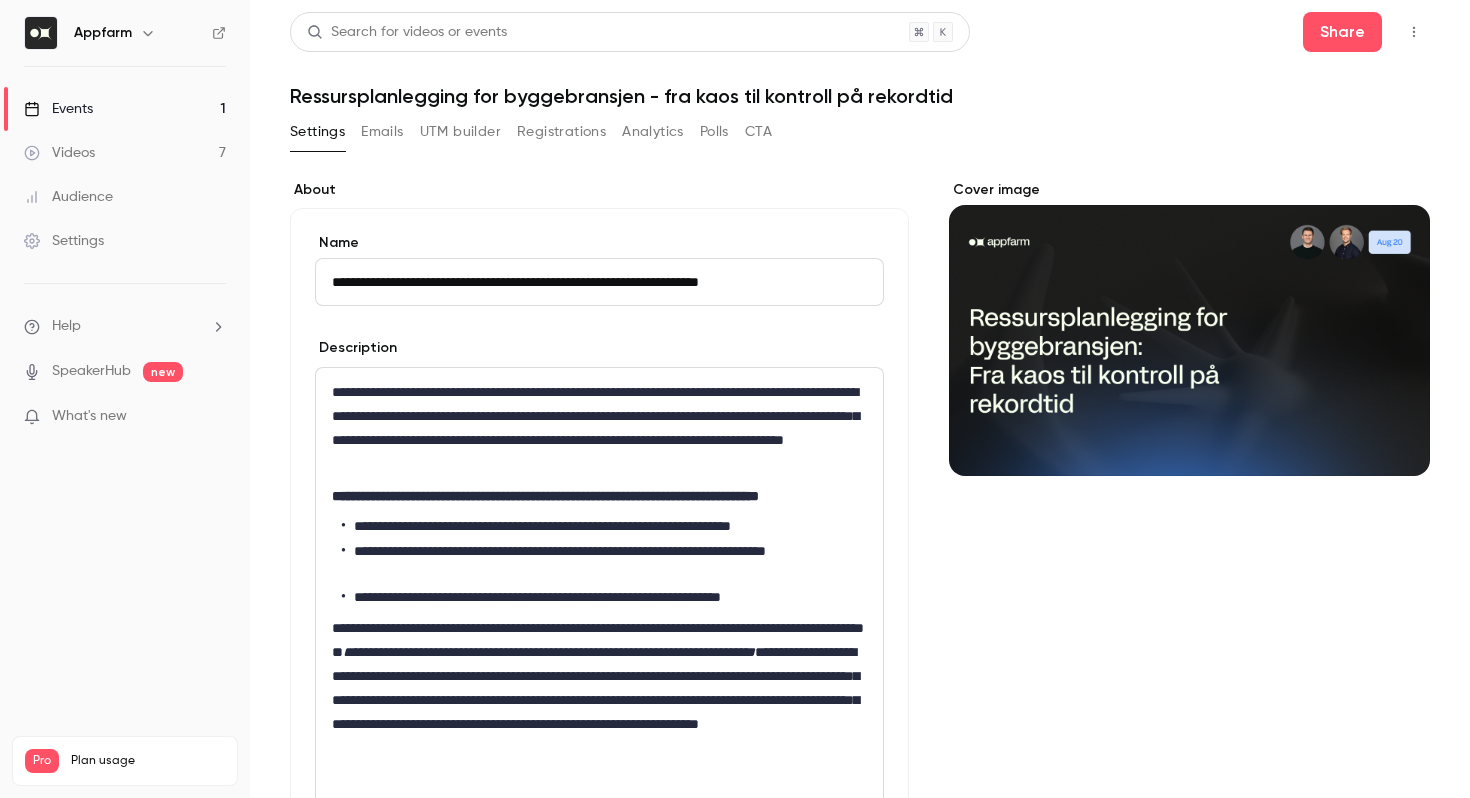 scroll, scrollTop: 151, scrollLeft: 0, axis: vertical 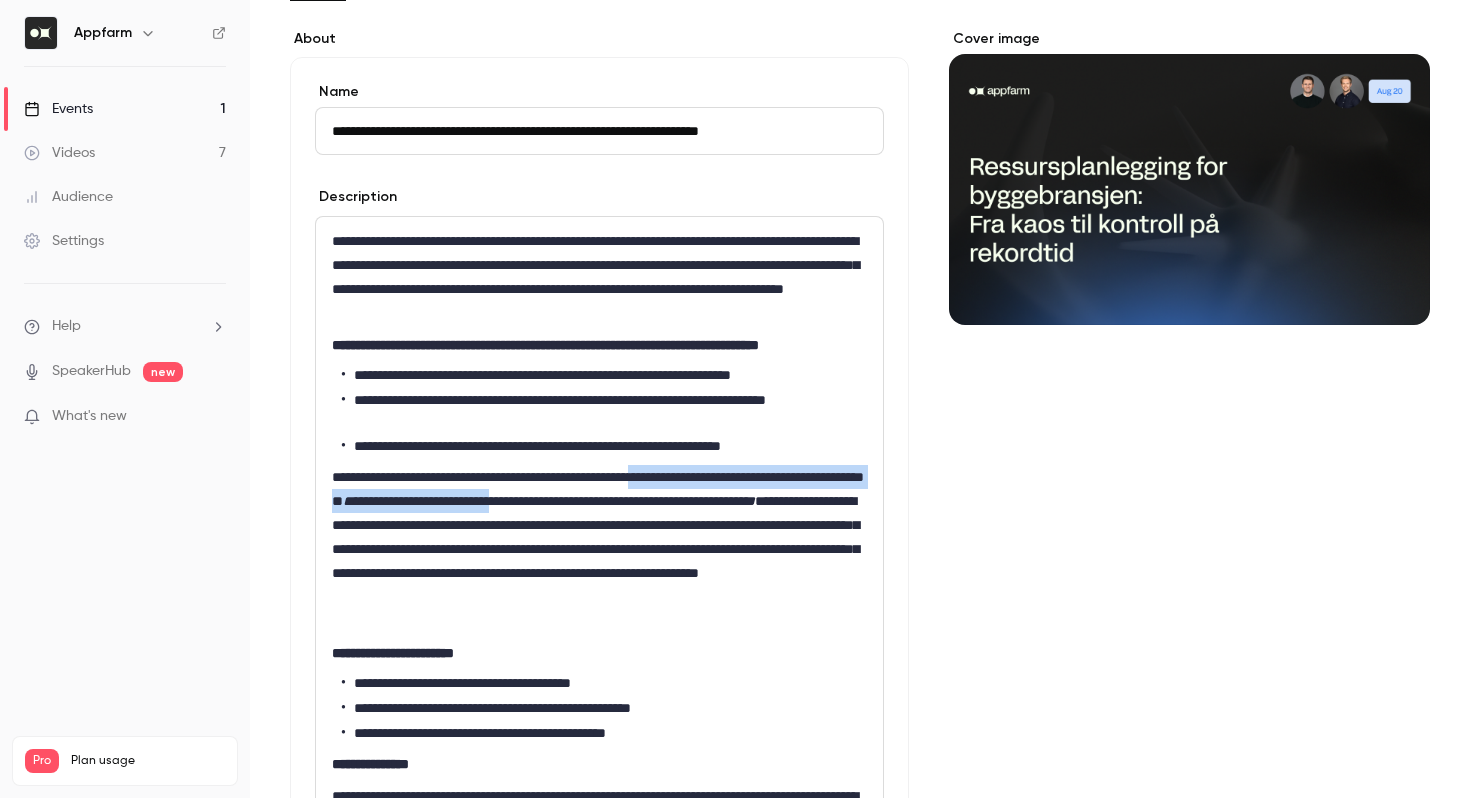 drag, startPoint x: 715, startPoint y: 499, endPoint x: 683, endPoint y: 519, distance: 37.735924 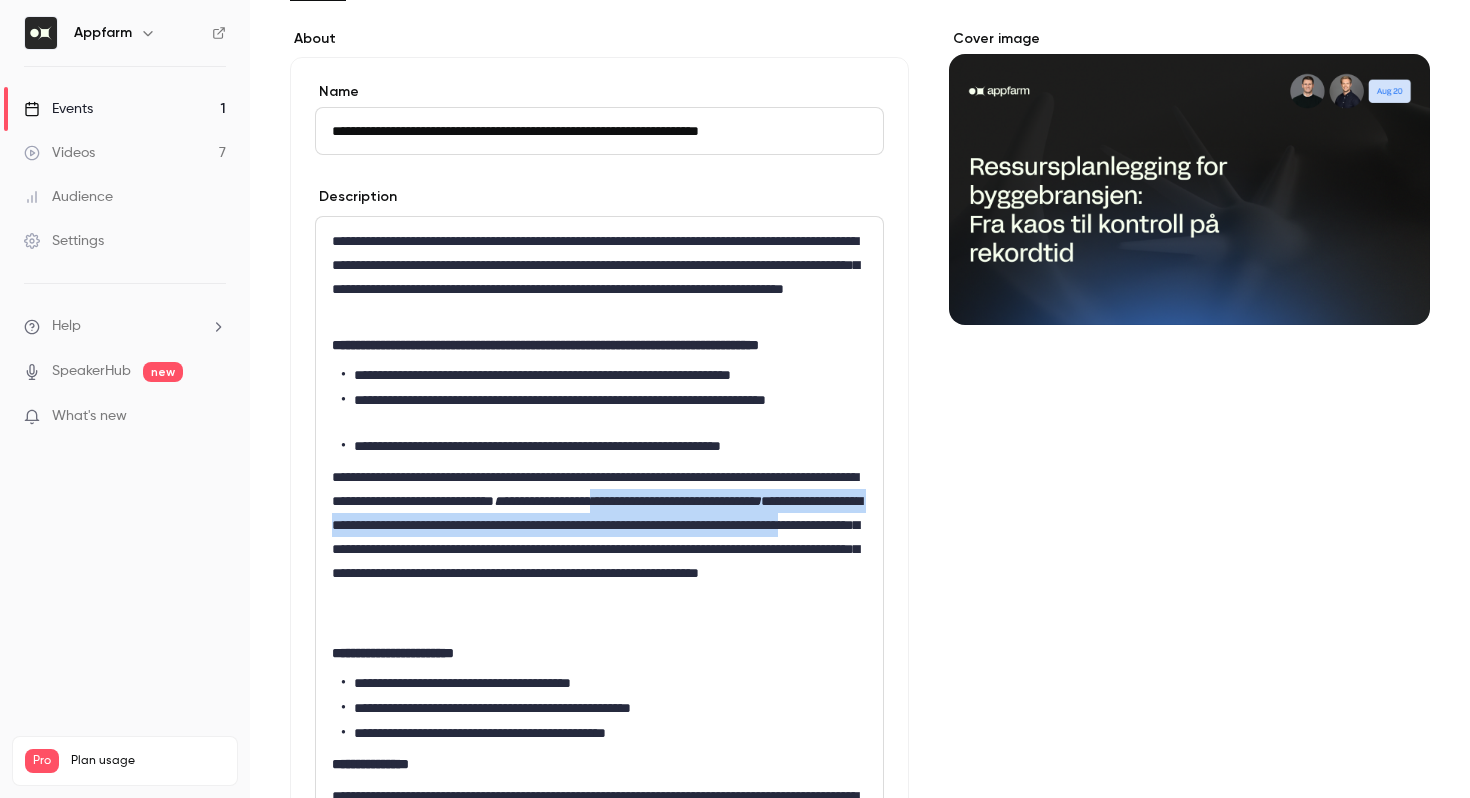 drag, startPoint x: 806, startPoint y: 523, endPoint x: 675, endPoint y: 563, distance: 136.9708 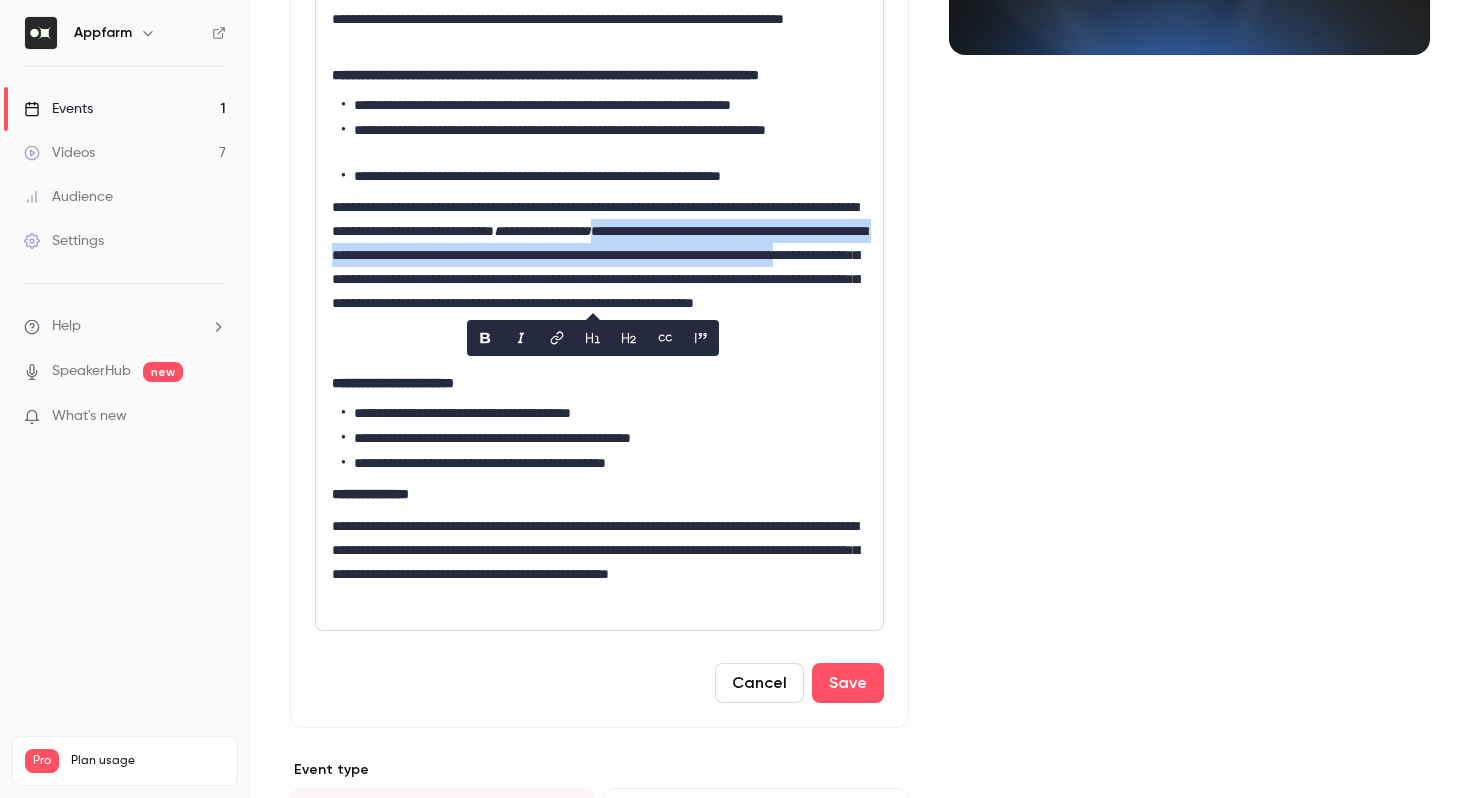 scroll, scrollTop: 446, scrollLeft: 0, axis: vertical 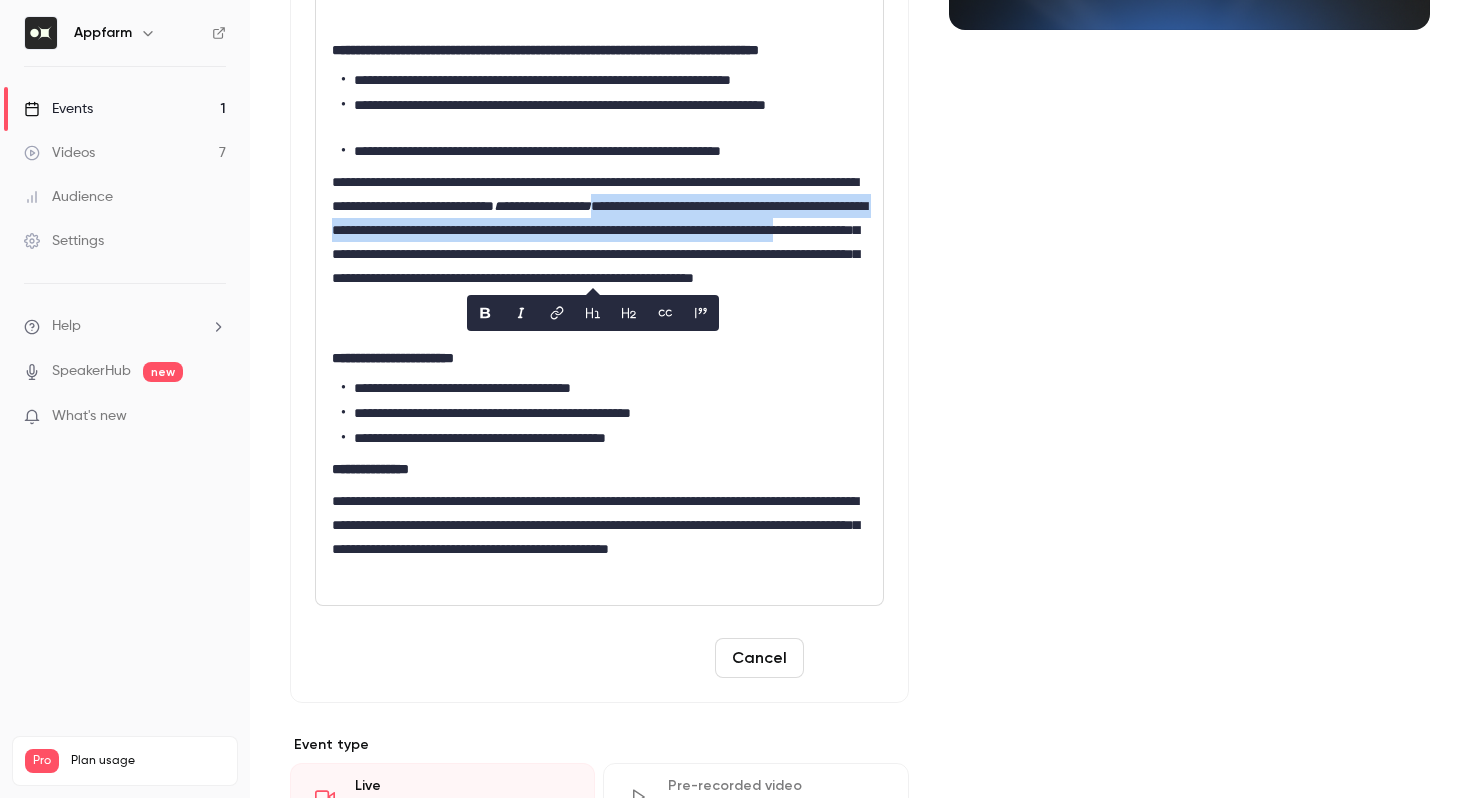 click on "Save" at bounding box center (848, 658) 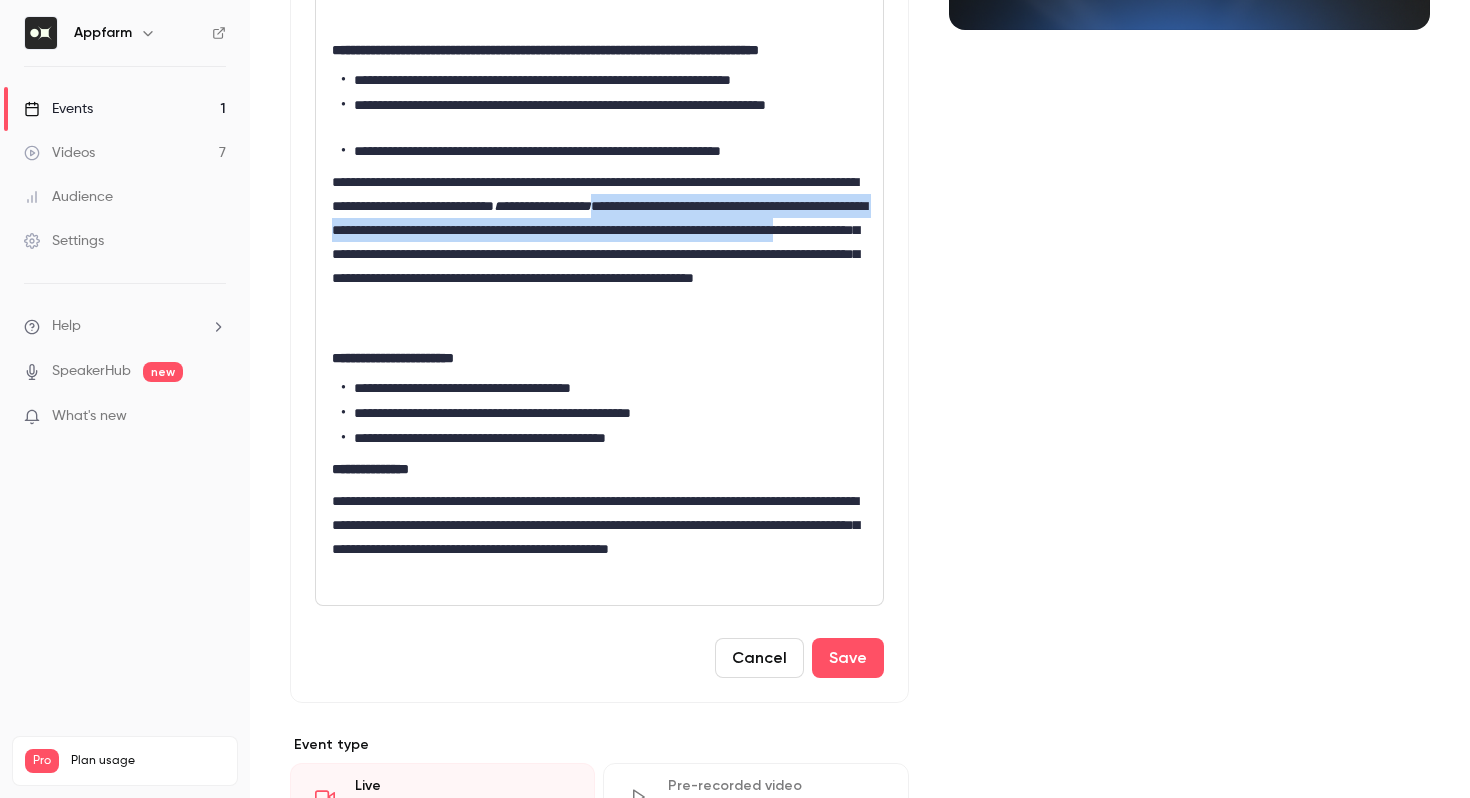 scroll, scrollTop: 336, scrollLeft: 0, axis: vertical 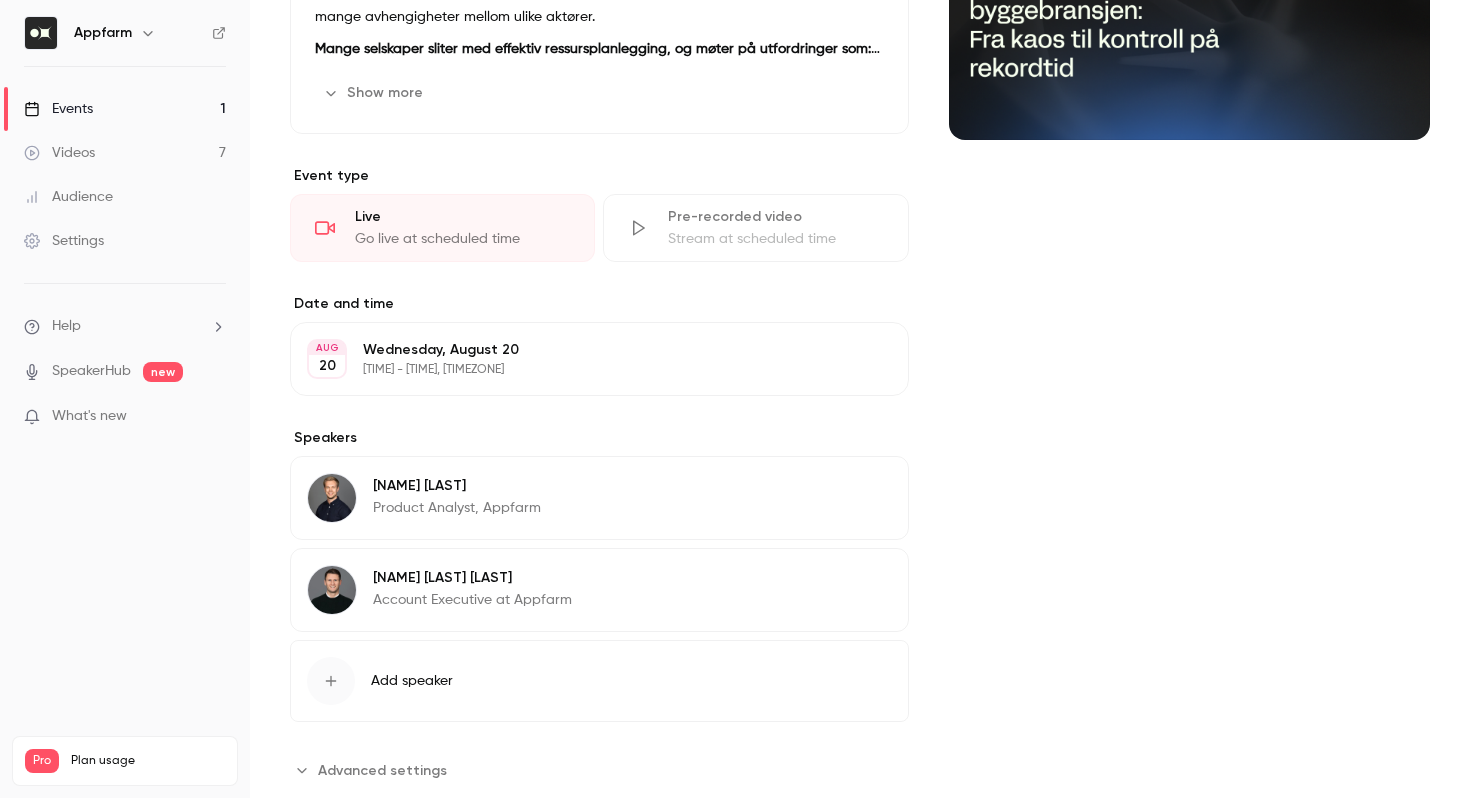 click on "Ressursplanlegging for byggebransjen - fra kaos til kontroll på rekordtid Effektiv ressursplanlegging er avgjørende i bygg- og anleggsbransjen for å sikre at riktig kompetanse, maskin og utstyr er tilgjengelig til rett tid og på rett sted. Dette er spesielt viktig i en bransje preget av komplekse prosjekter, stramme tidsfrister og mange avhengigheter mellom ulike aktører.
Mange selskaper sliter med effektiv ressursplanlegging, og møter på utfordringer som:
Excel-ark og silo-løsninger som gir begrenset innsikt og dårlig samhandling
Mange e-poster og telefonsamtaler for å løse opp i kabalen, spesielt ved endringer
Mangel på oversikt og dårlig kvalitet på data for fremtidige beslutninger
Hva vil webinaret dekke?
Typiske utfordringer med ressursplanlegging
Live demo av Appfarm sin løsning for resurssplanlegging
Relevante kundeløsningner fra selskaper i bransjen
Hvem bør delta?
Show more Edit" at bounding box center [599, 3] 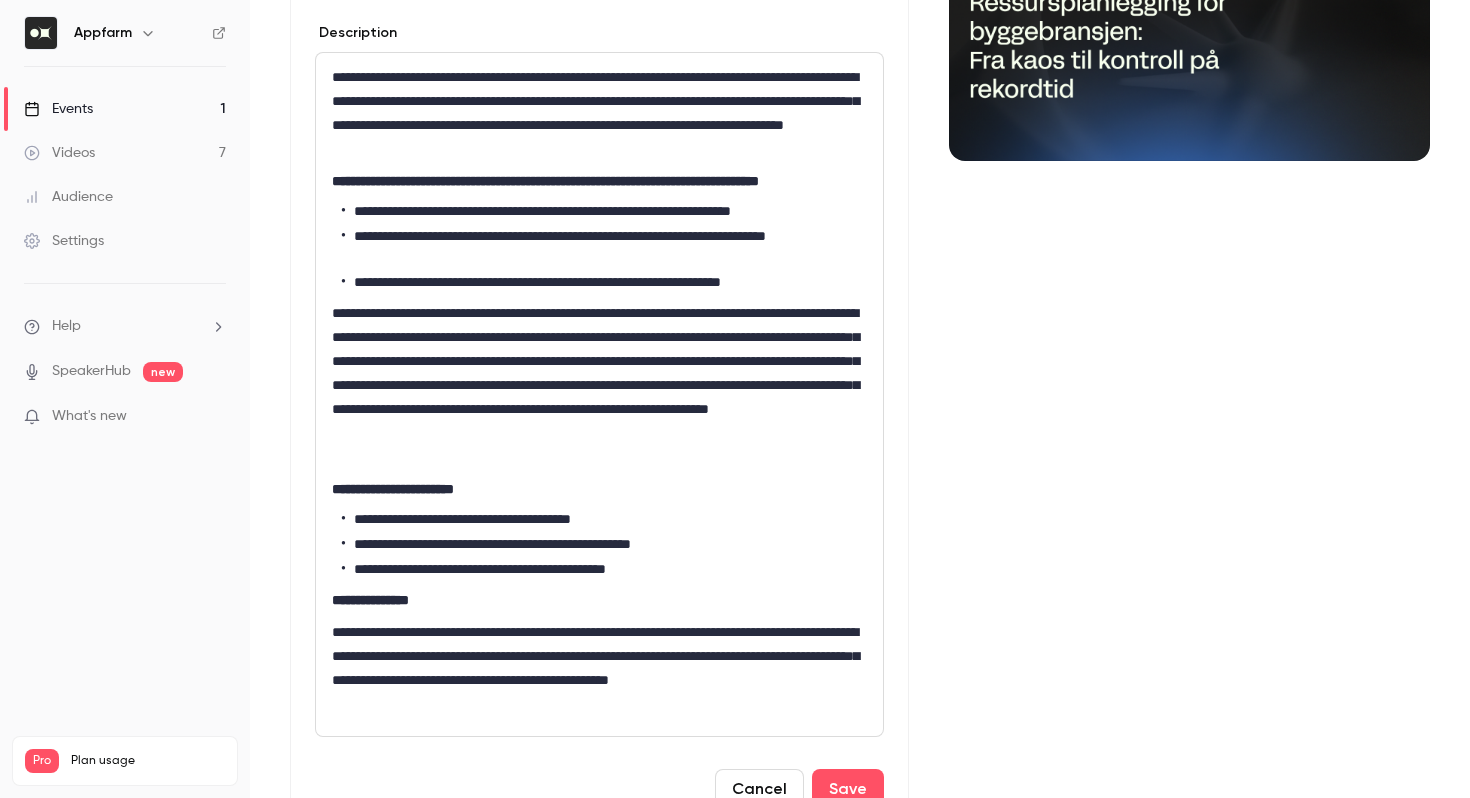 scroll, scrollTop: 331, scrollLeft: 0, axis: vertical 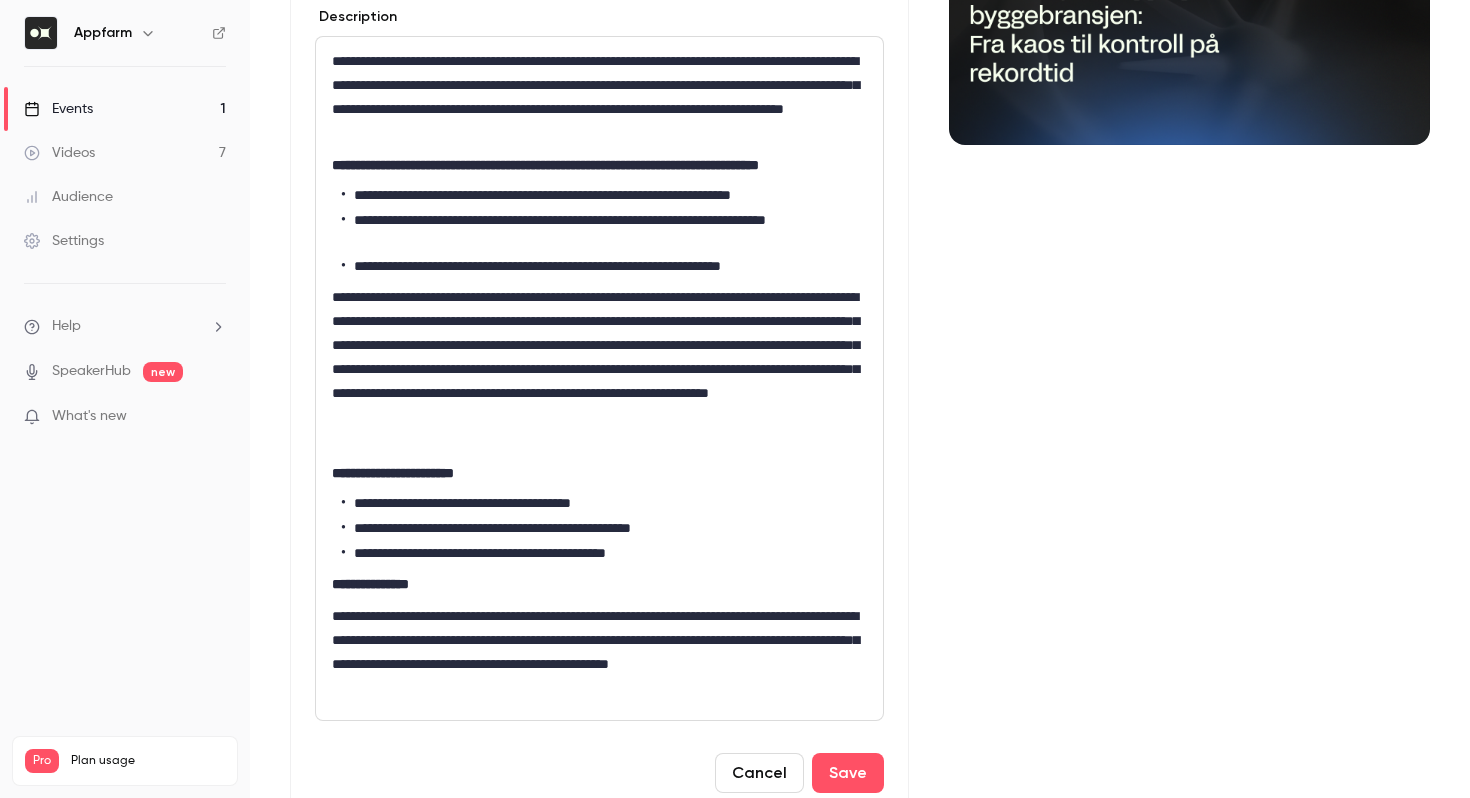 click on "**********" at bounding box center [599, 369] 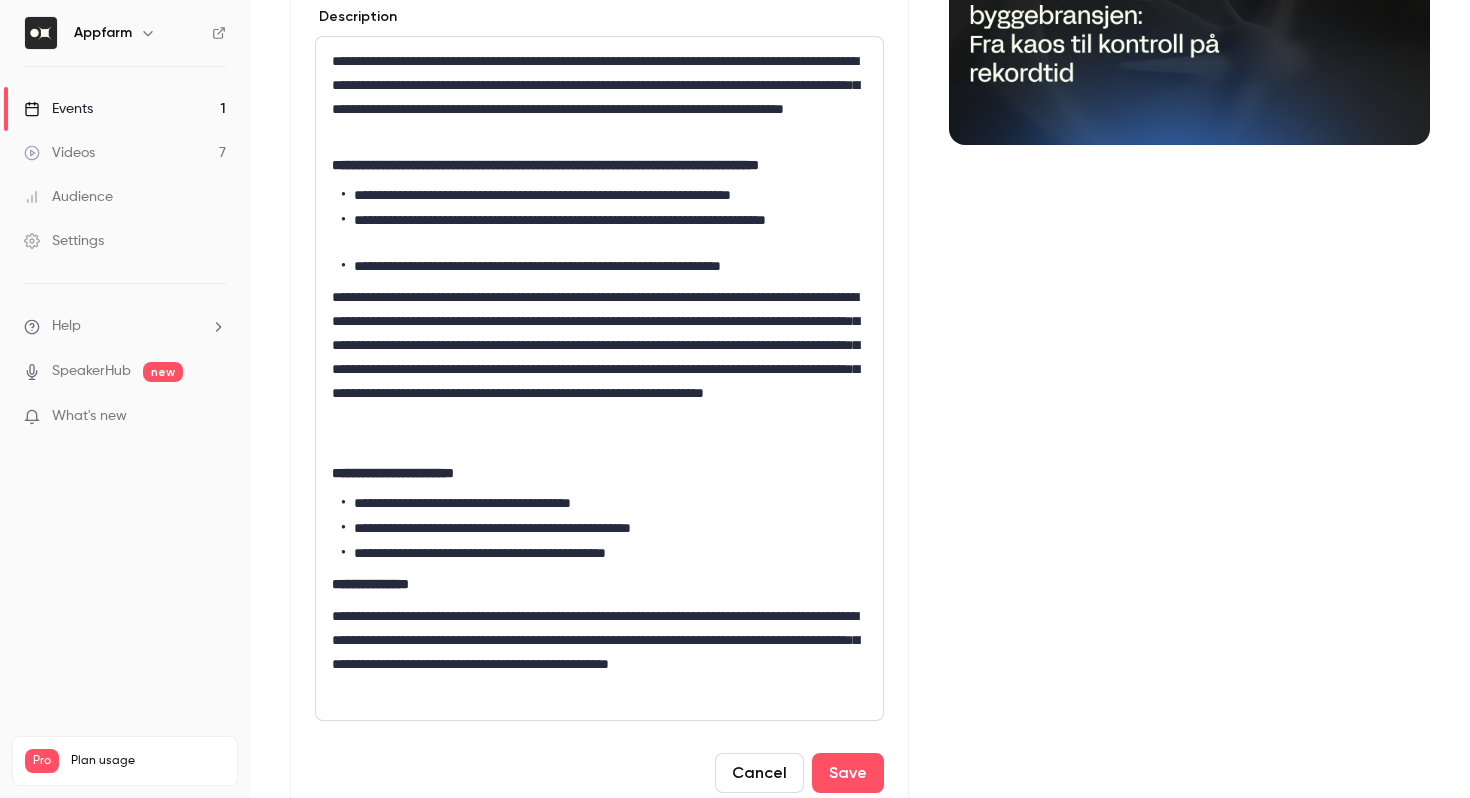 click on "**********" at bounding box center (599, 369) 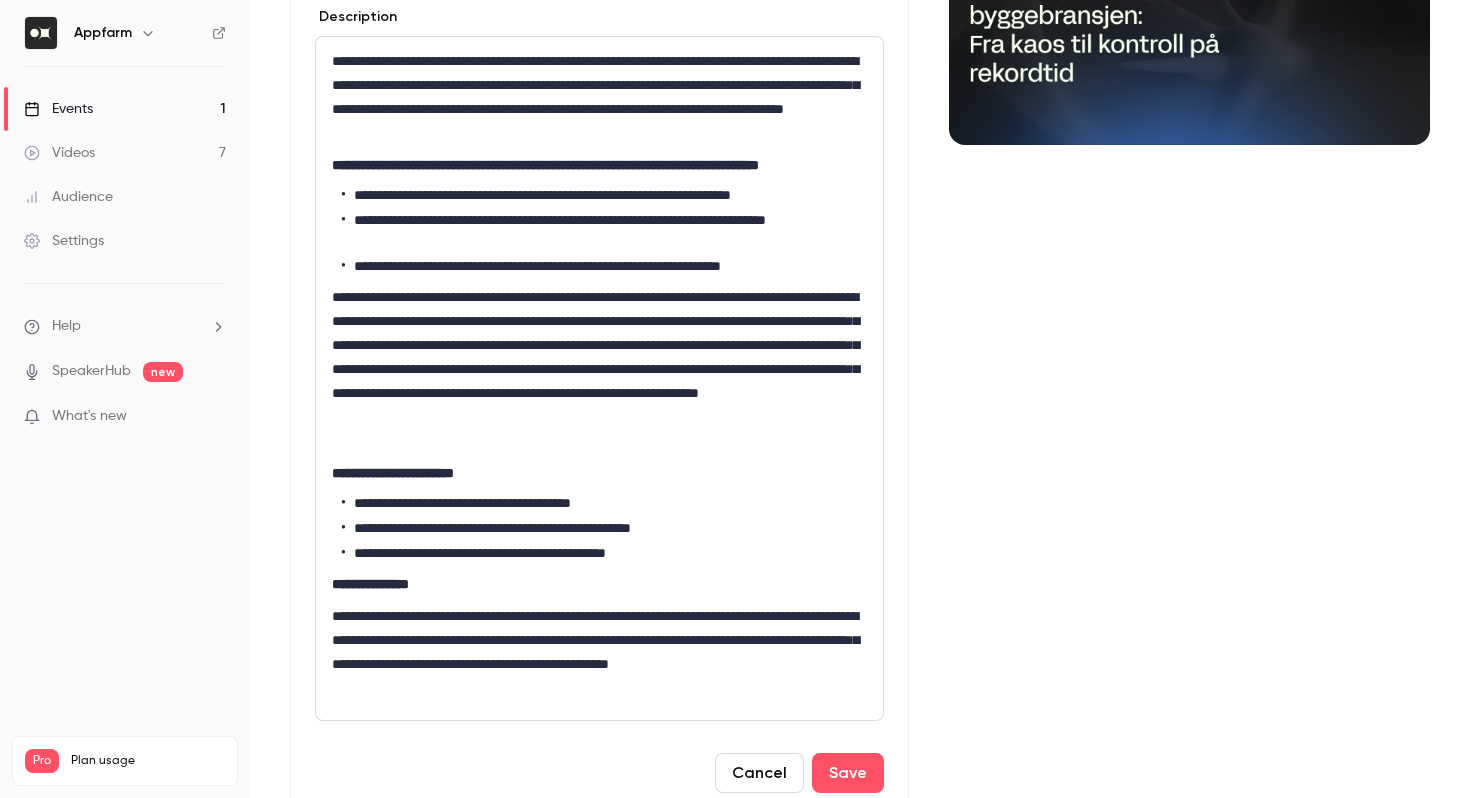 click on "**********" at bounding box center [599, 369] 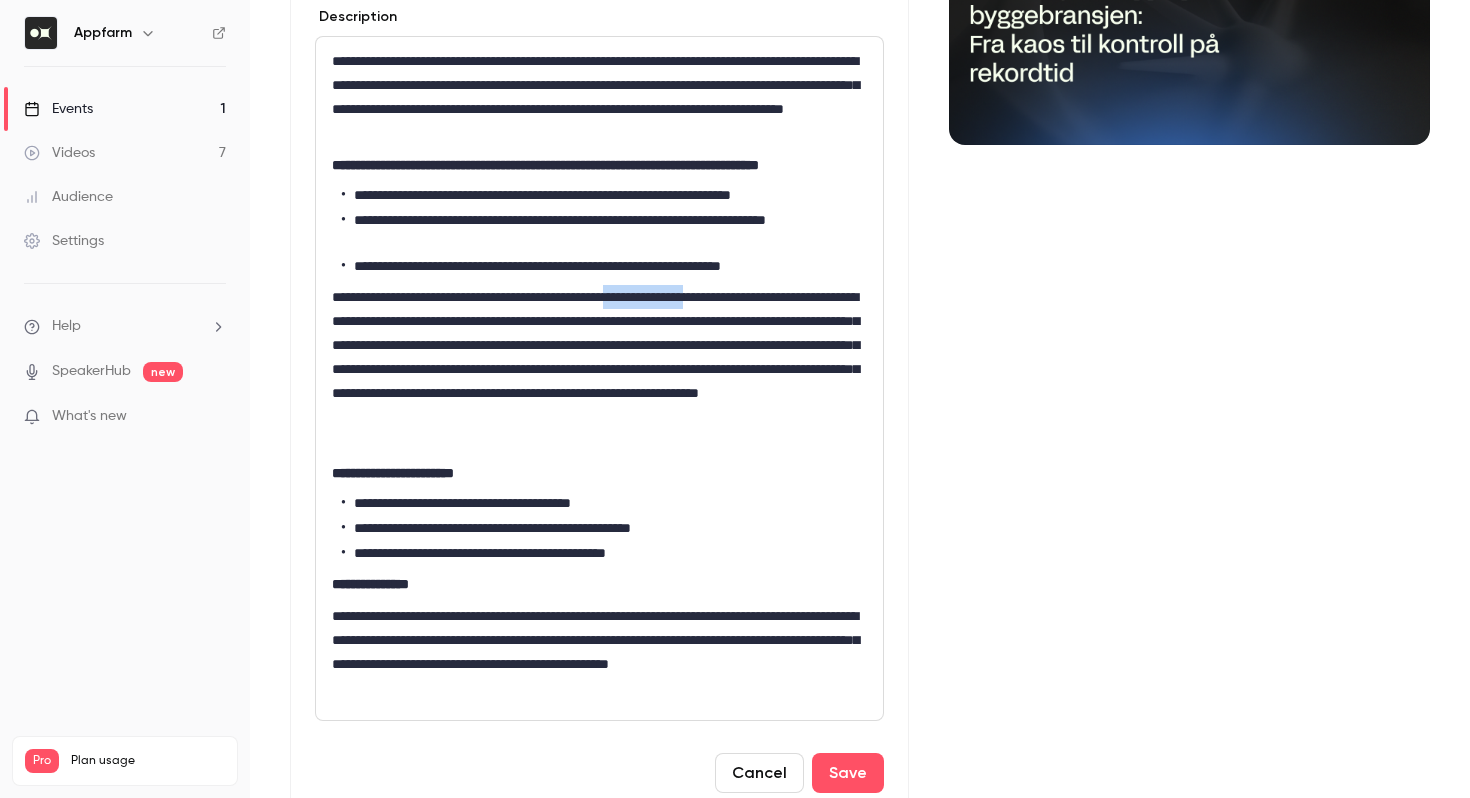 click on "**********" at bounding box center (599, 369) 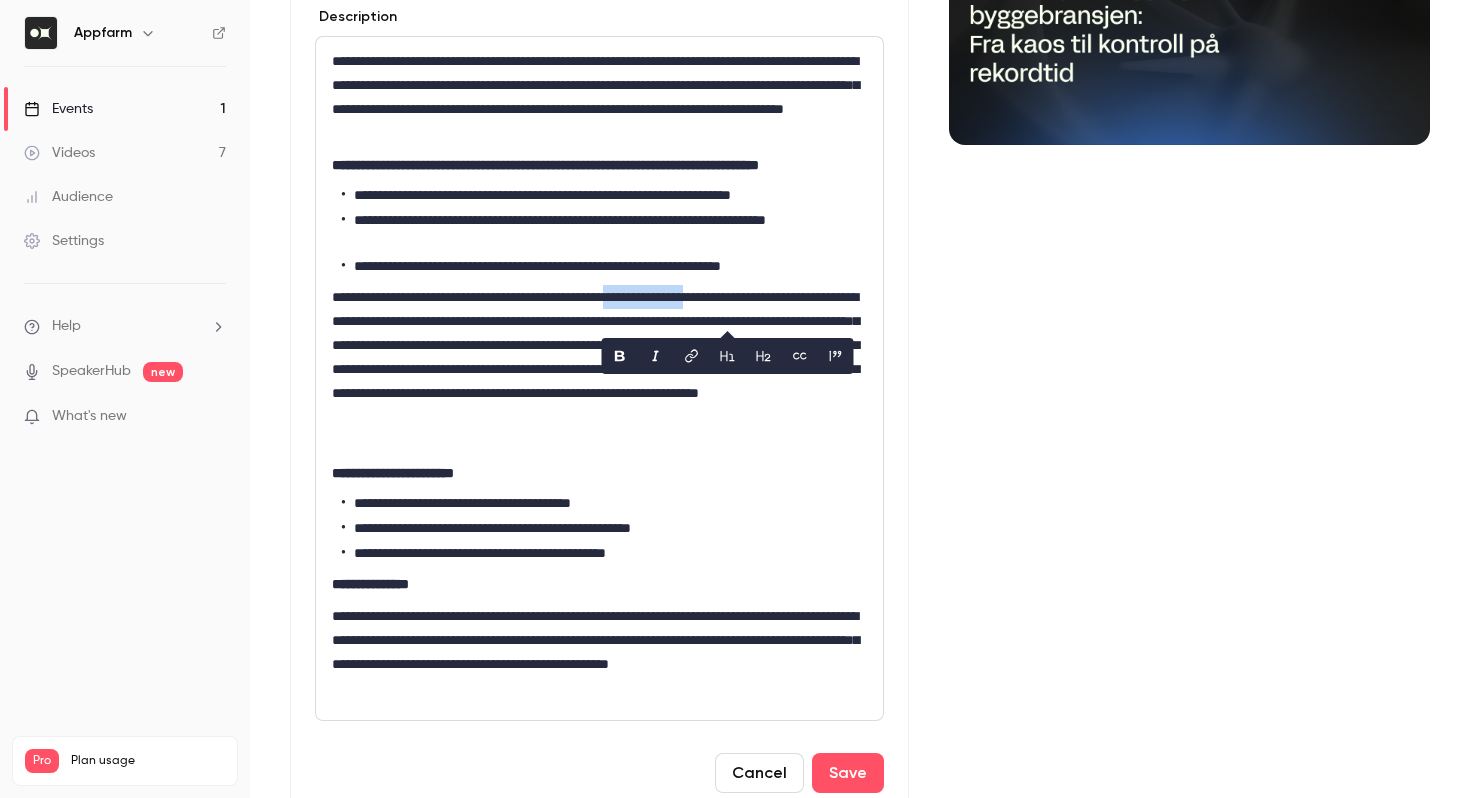 click on "**********" at bounding box center [599, 369] 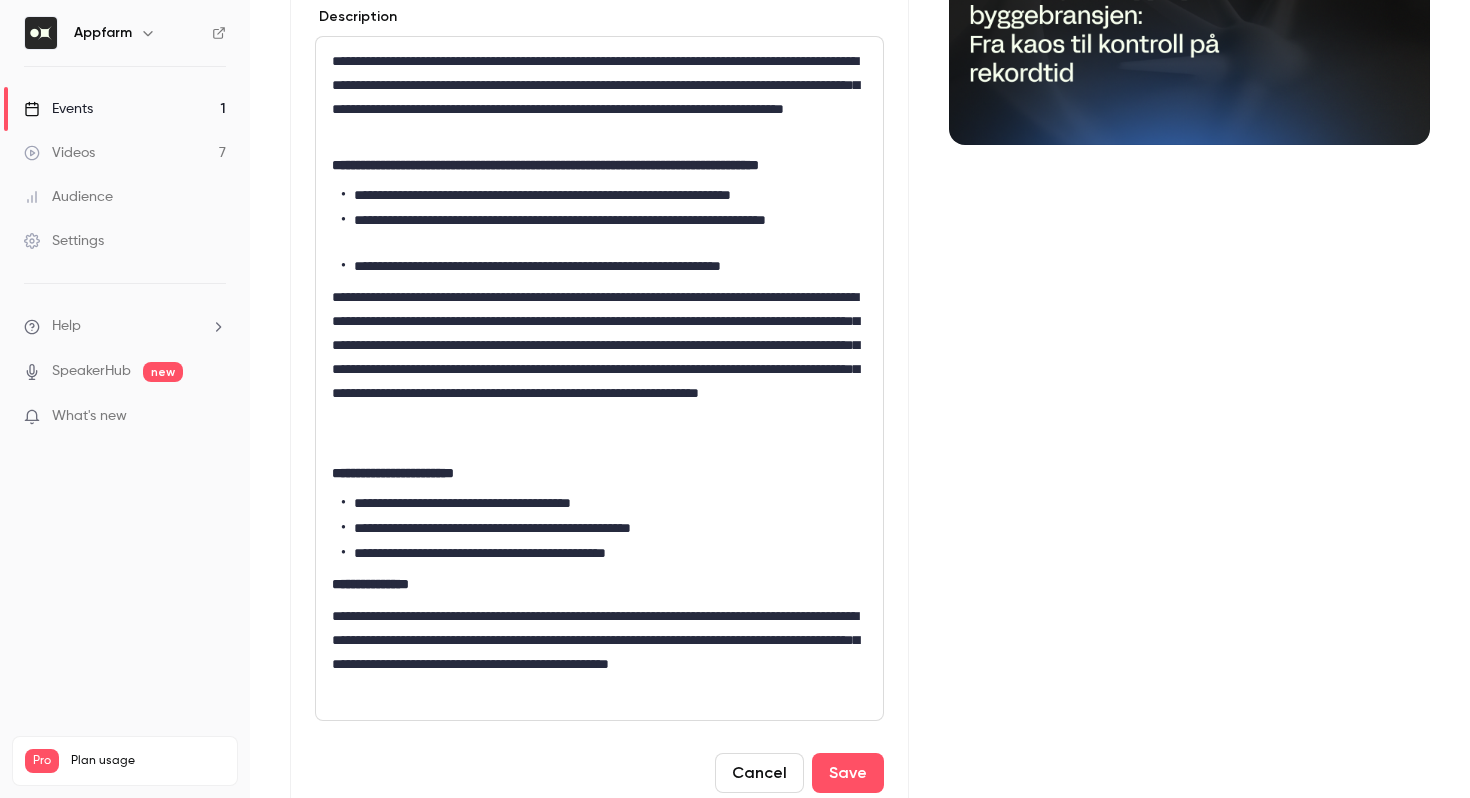 click on "**********" at bounding box center (599, 369) 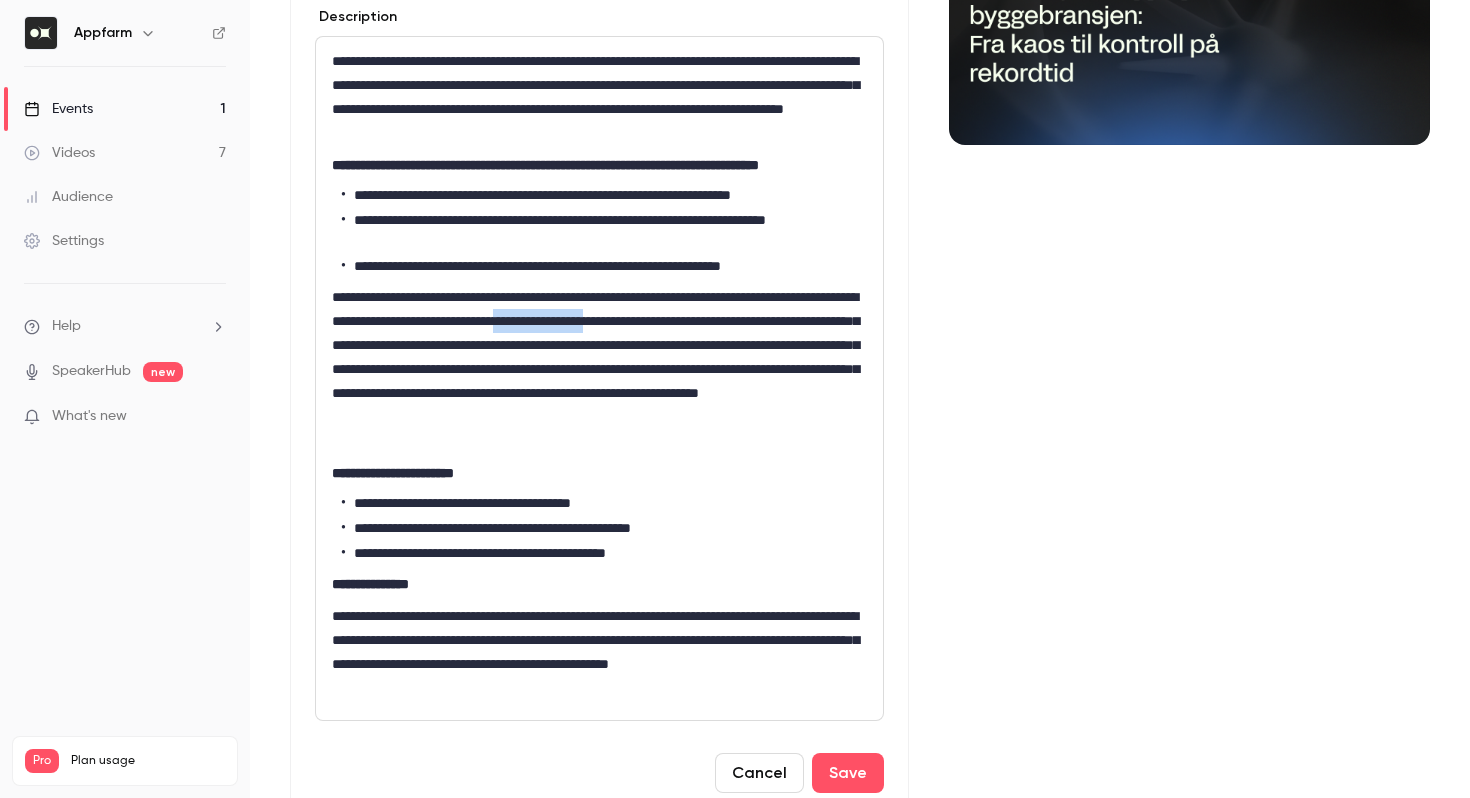 click on "**********" at bounding box center [599, 369] 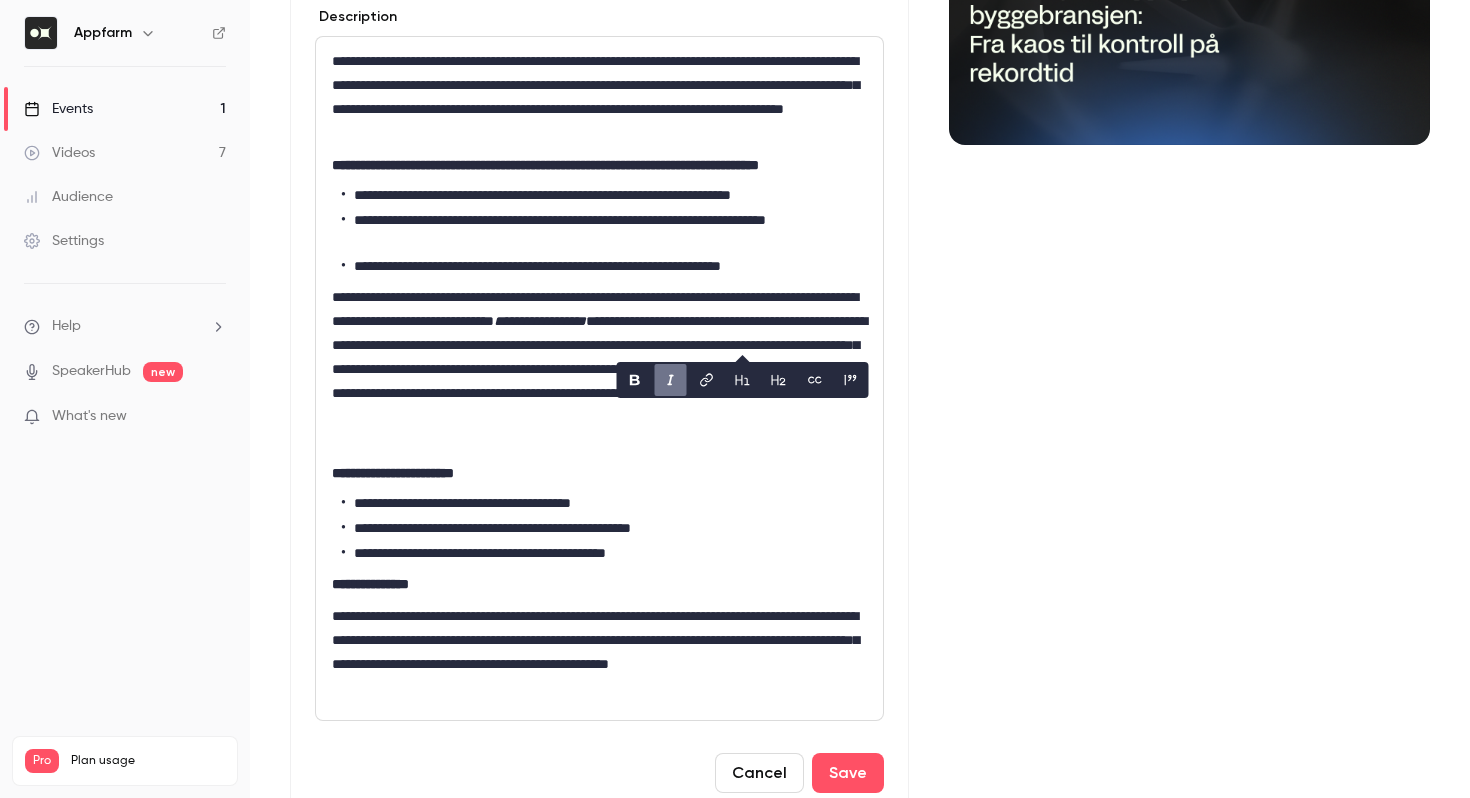click on "**********" at bounding box center [599, 473] 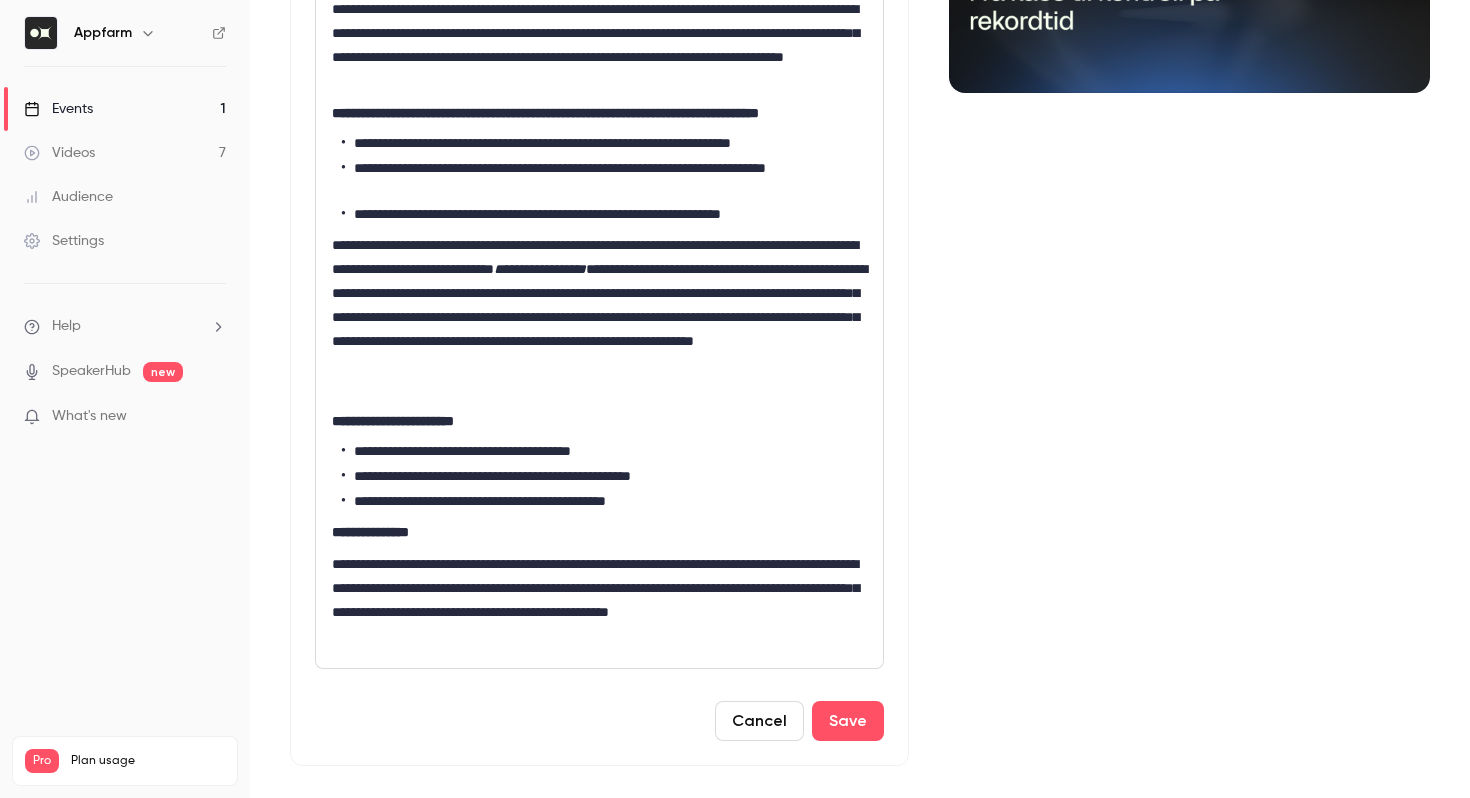 scroll, scrollTop: 402, scrollLeft: 0, axis: vertical 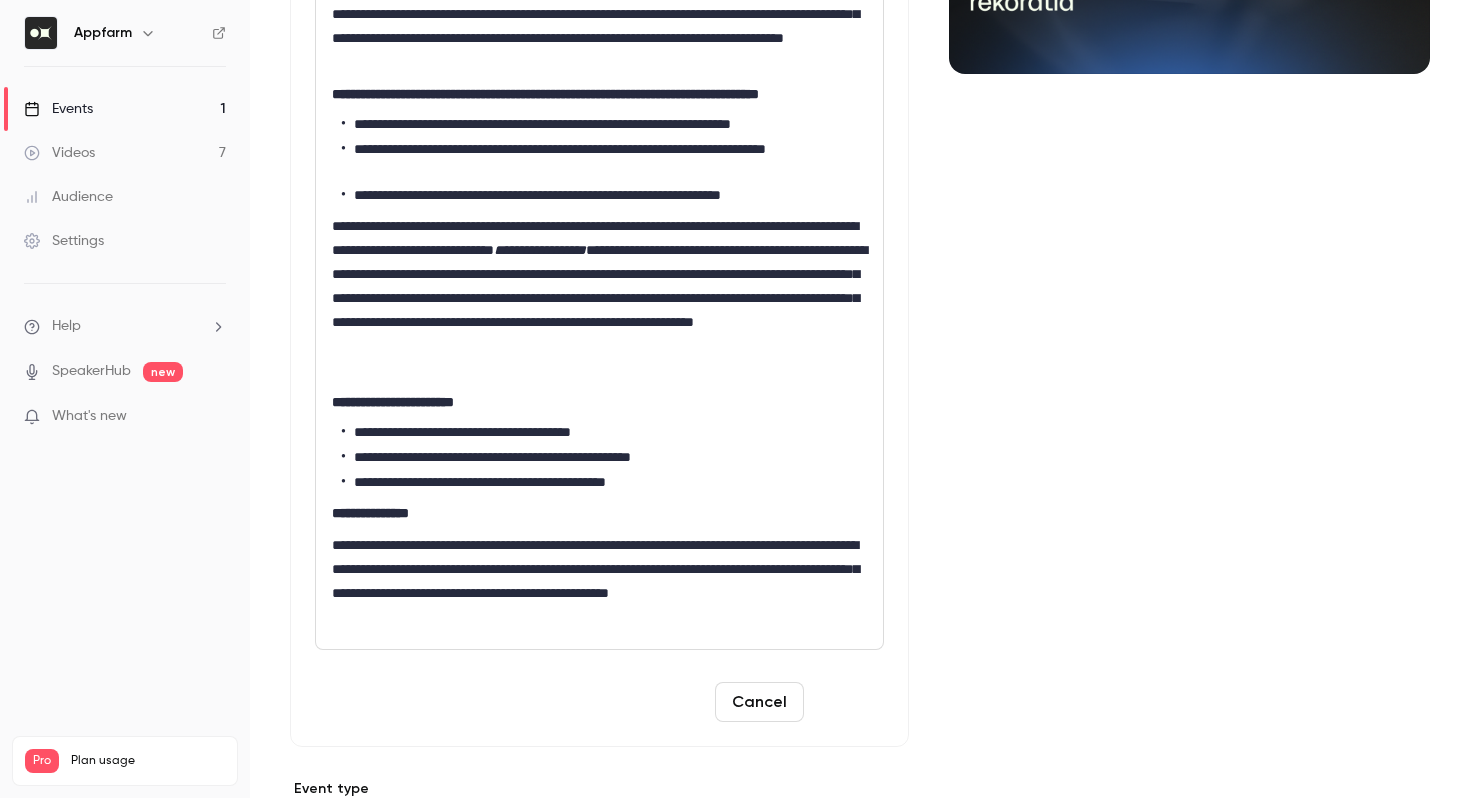 click on "Save" at bounding box center (848, 702) 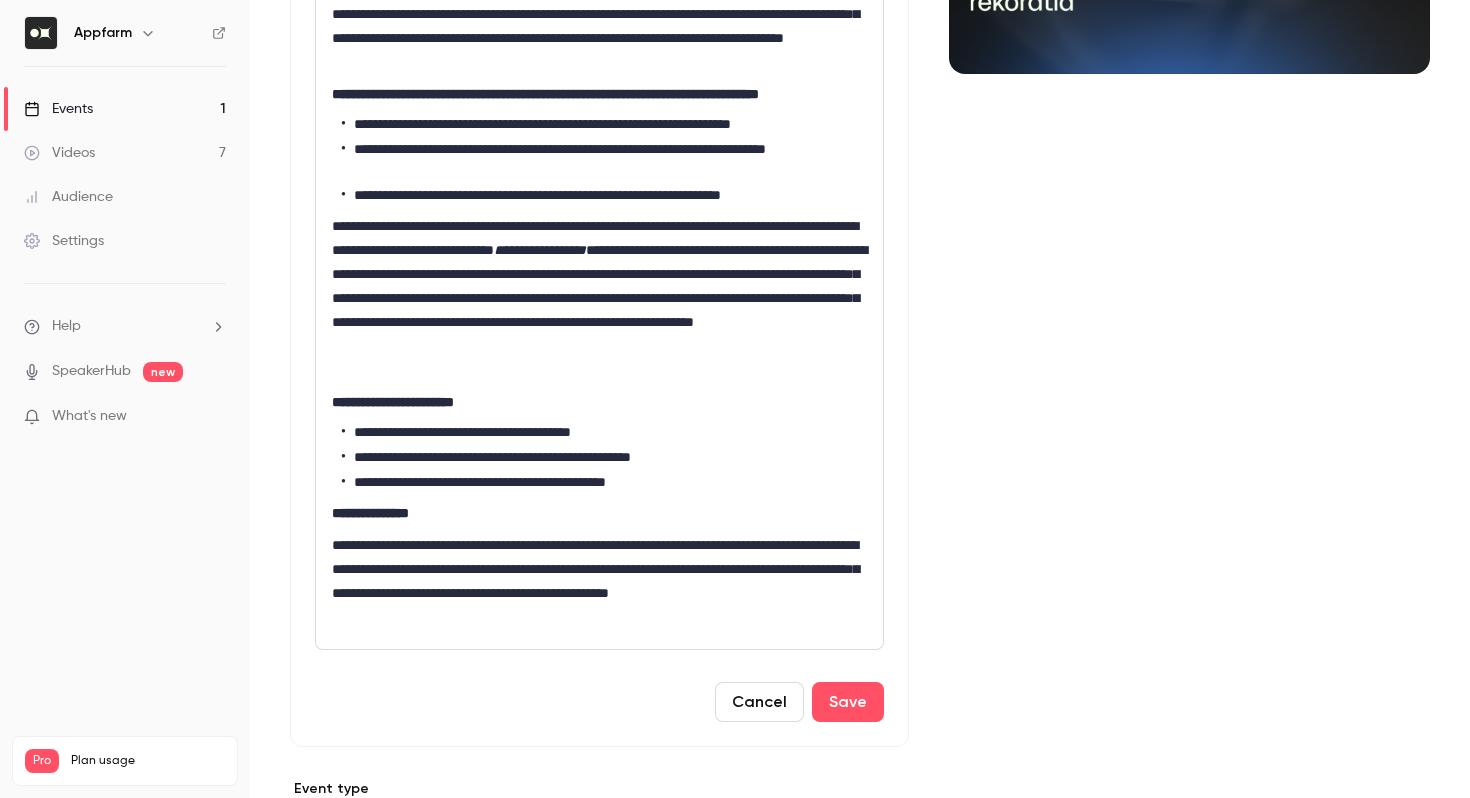 scroll, scrollTop: 336, scrollLeft: 0, axis: vertical 